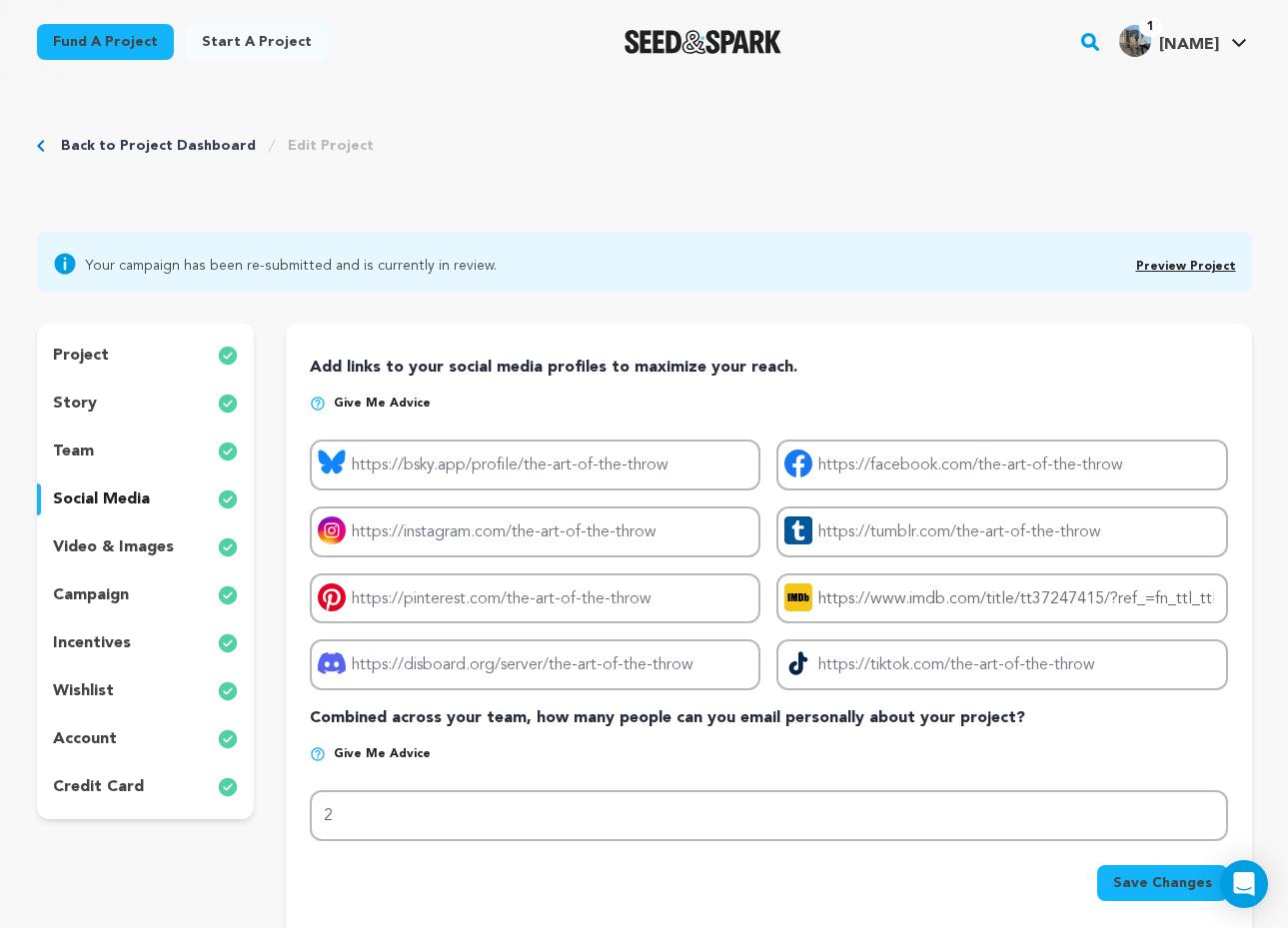 scroll, scrollTop: 0, scrollLeft: 0, axis: both 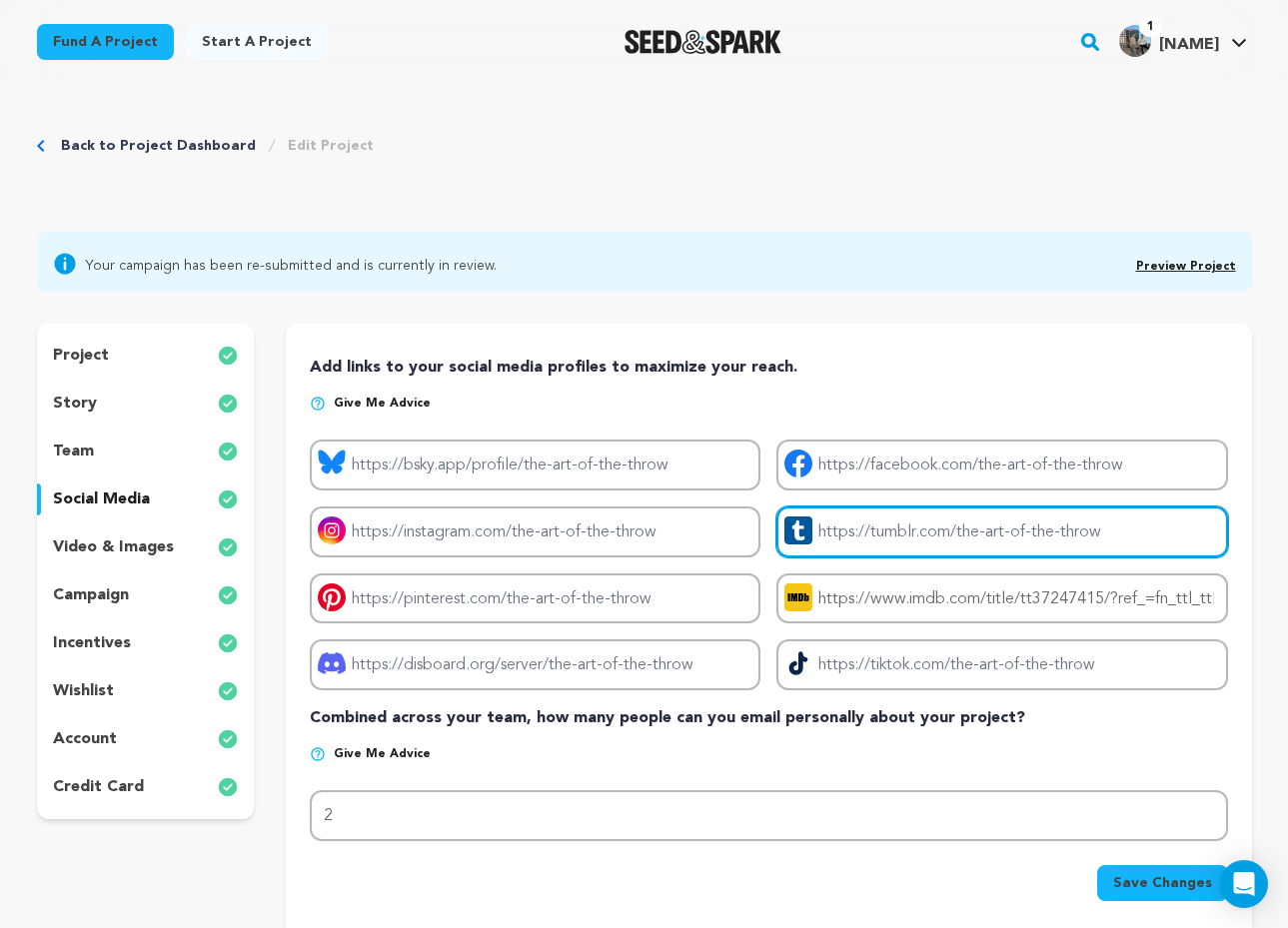click on "Project tumblr link" at bounding box center (1001, 531) 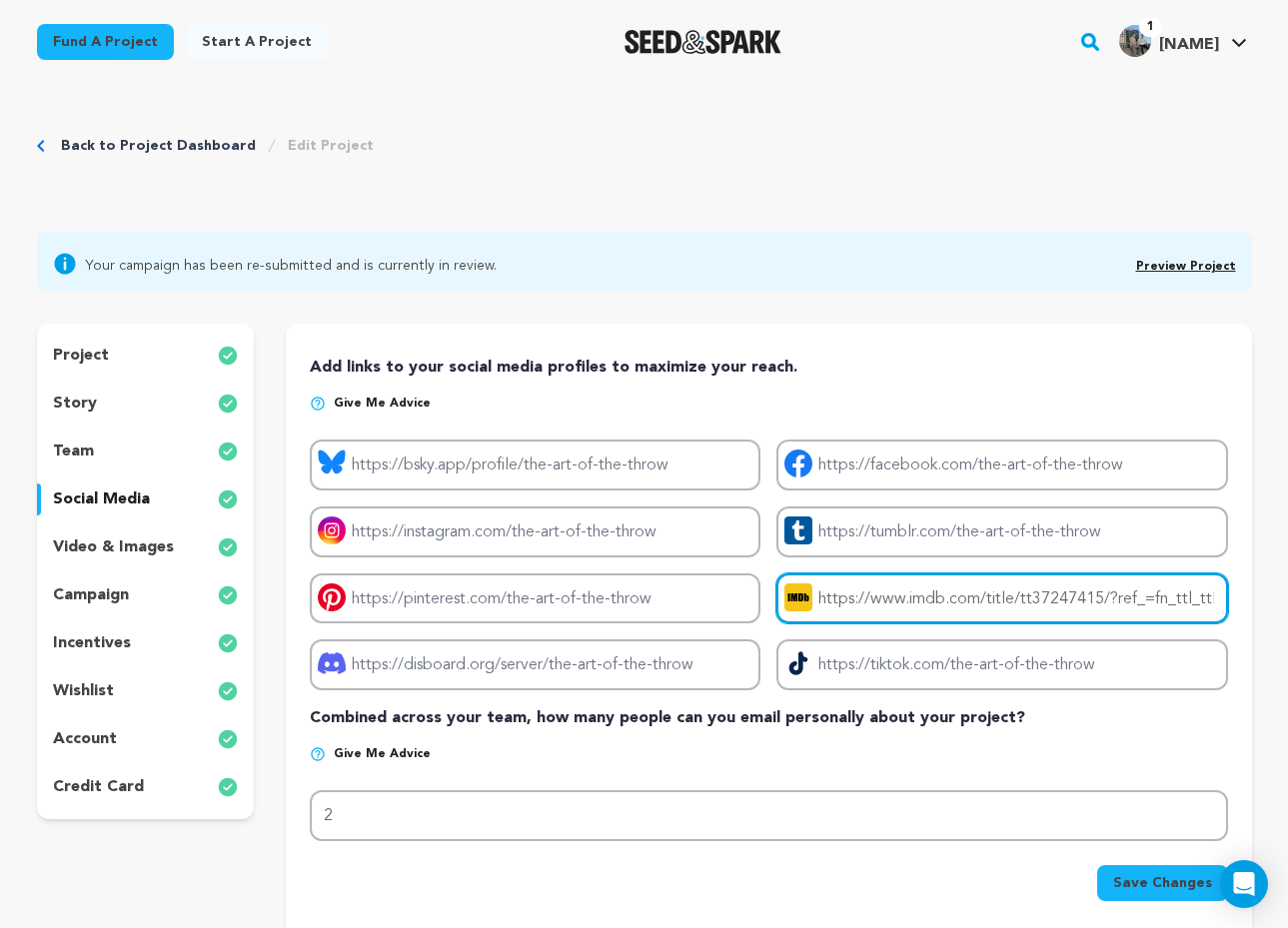 click on "https://www.imdb.com/title/tt37247415/?ref_=fn_ttl_ttl_1" at bounding box center (1001, 598) 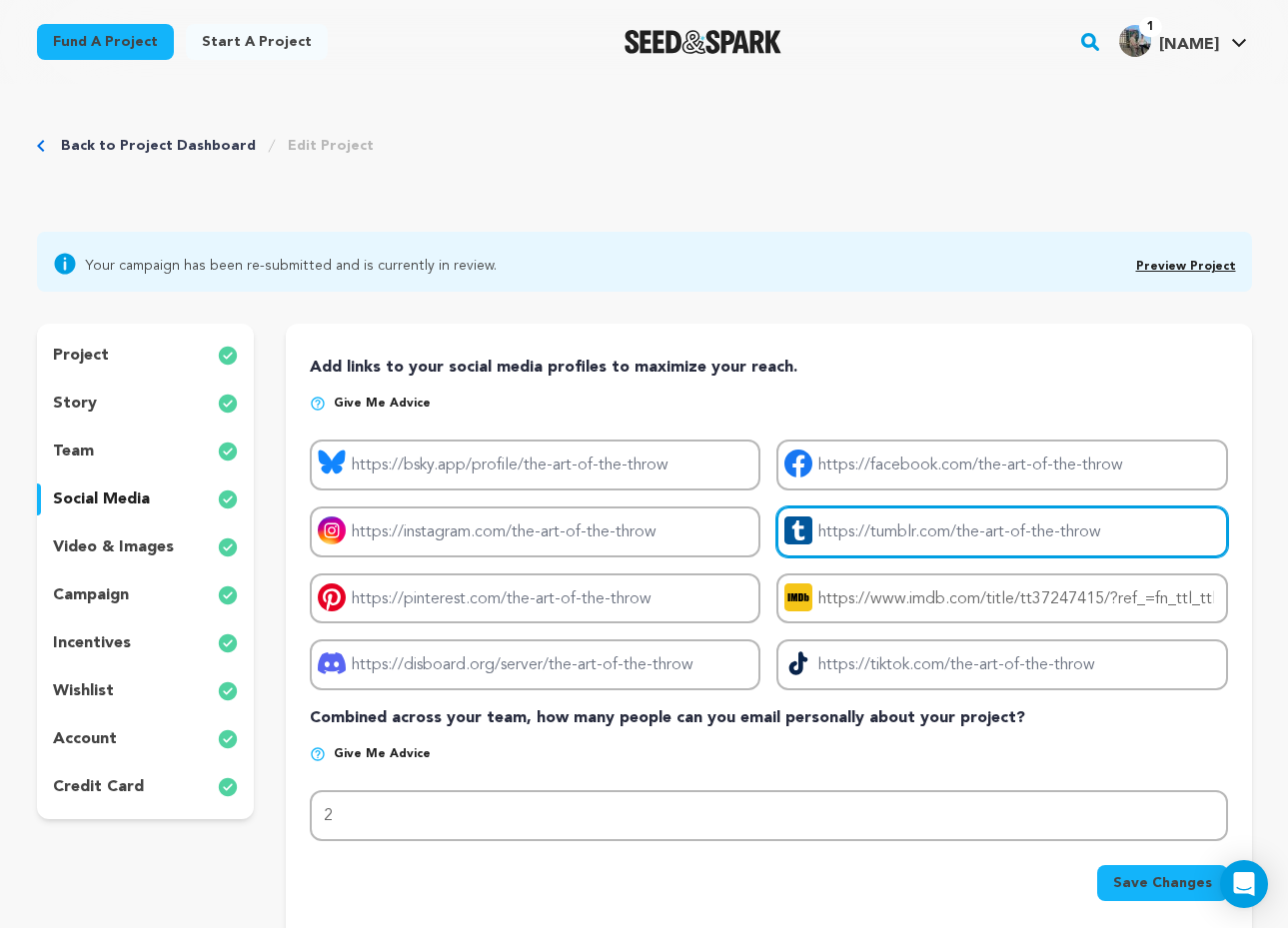 click on "Project tumblr link" at bounding box center (1001, 531) 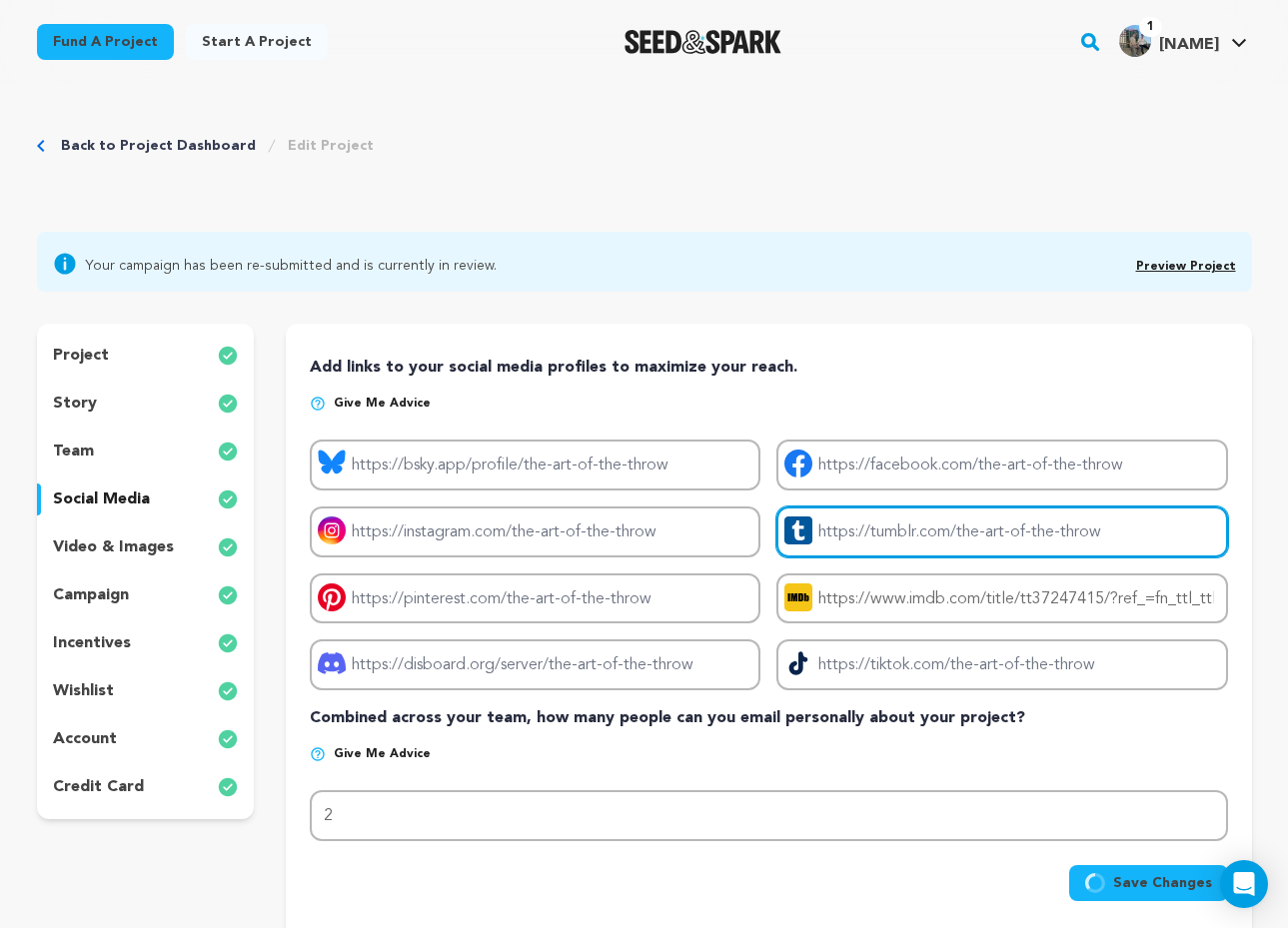 click on "Project tumblr link" at bounding box center (1001, 531) 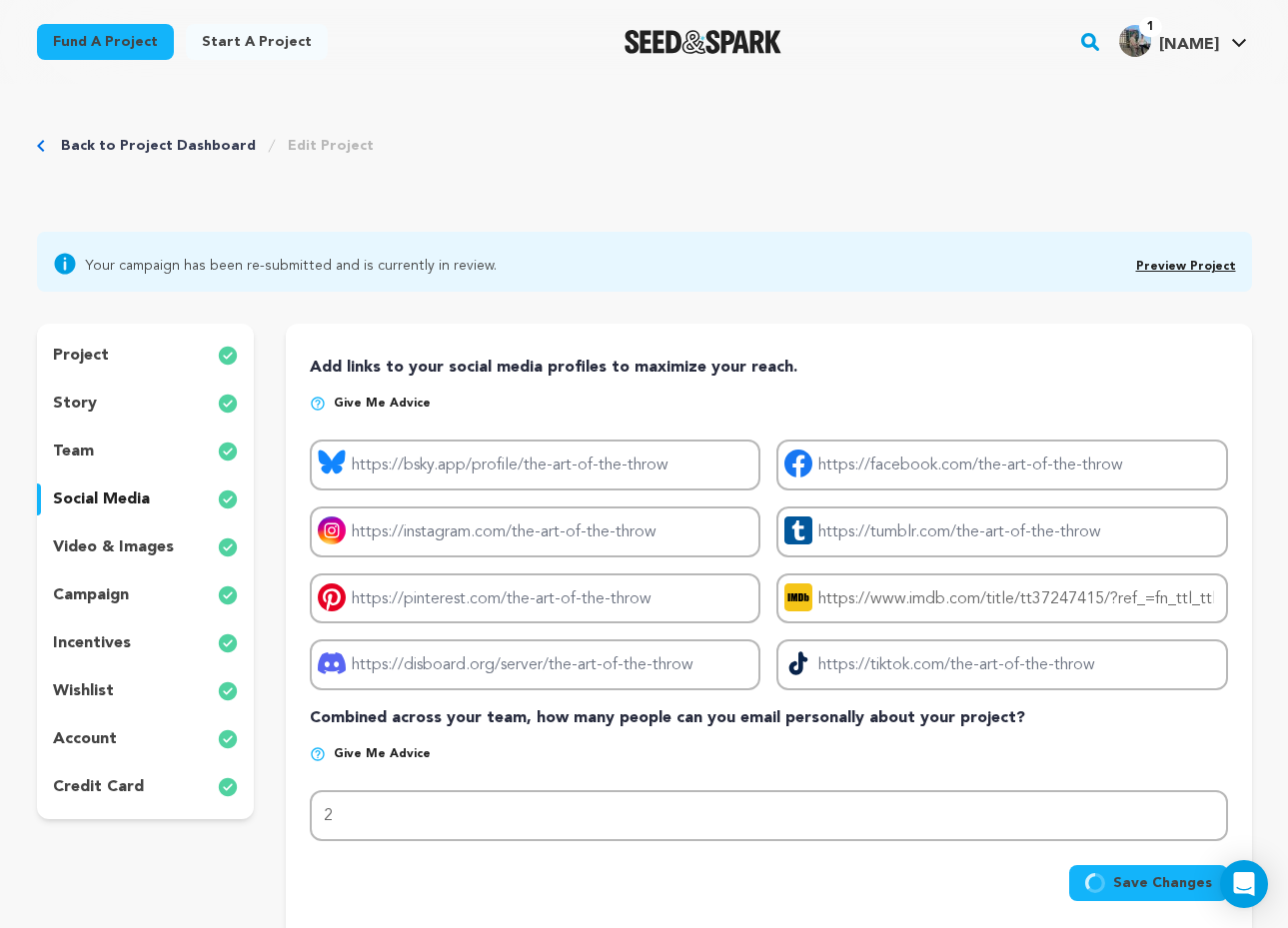click on "Save Changes" at bounding box center [1162, 883] 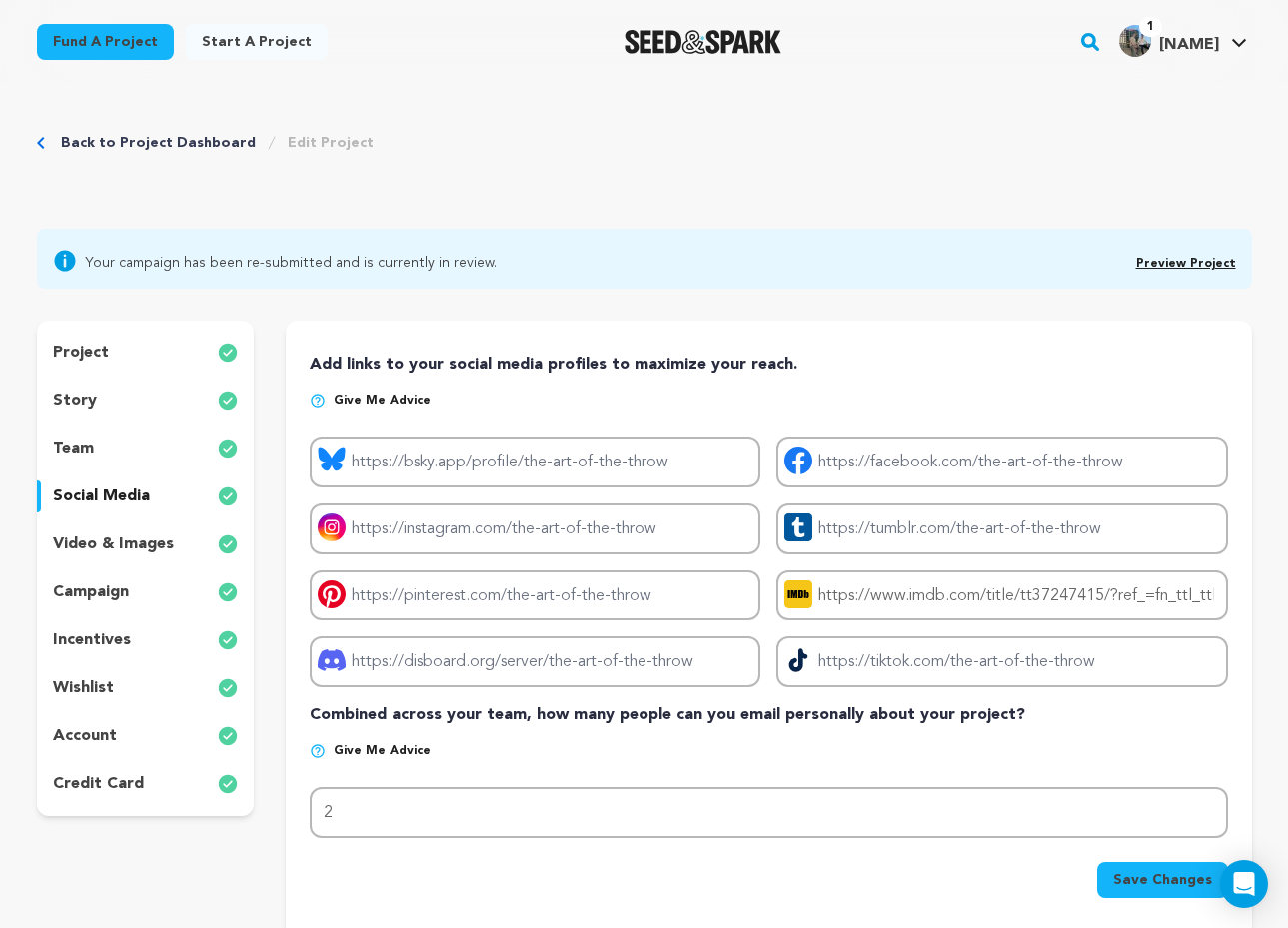 scroll, scrollTop: 4, scrollLeft: 0, axis: vertical 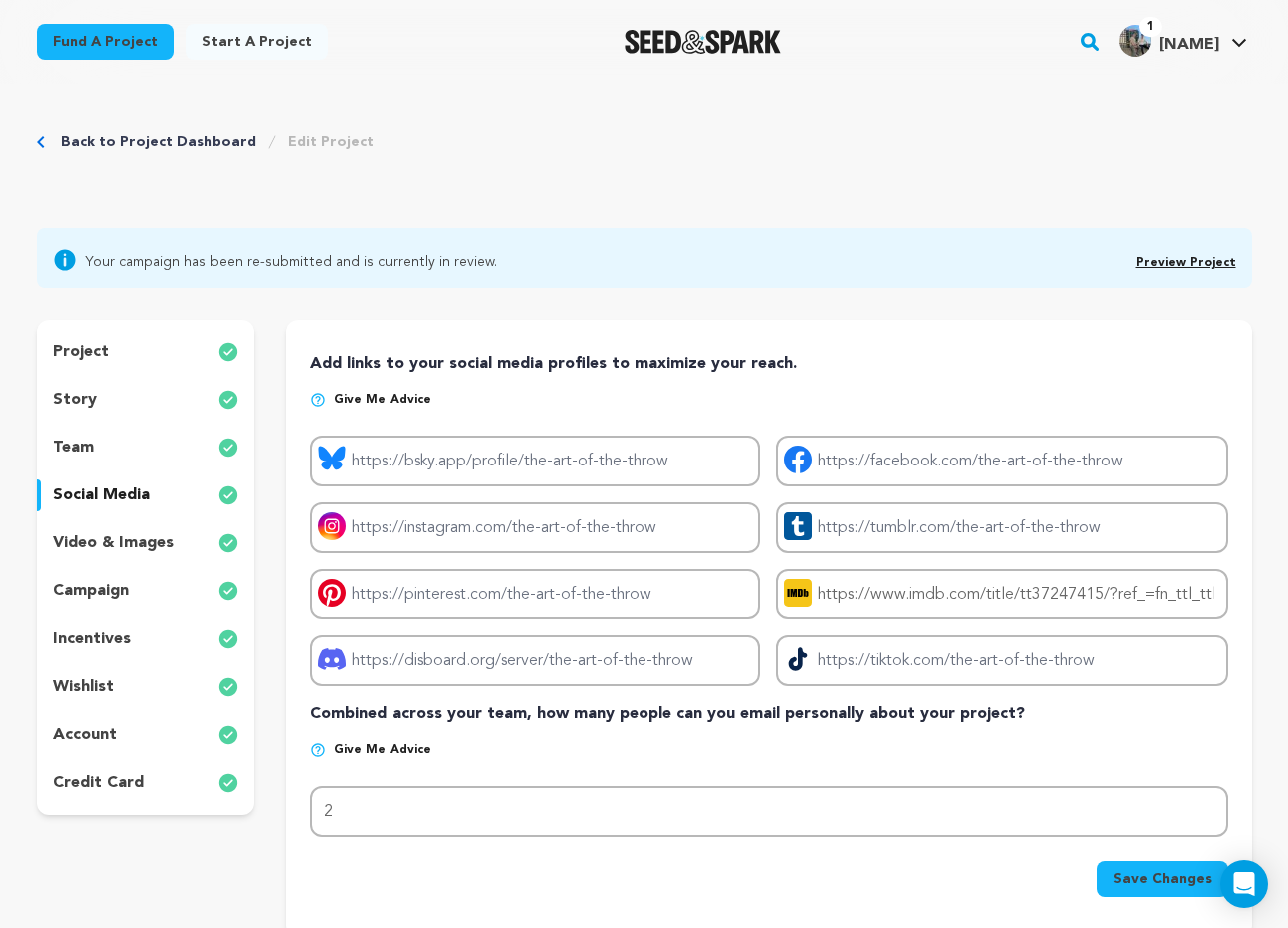 click on "team" at bounding box center (73, 448) 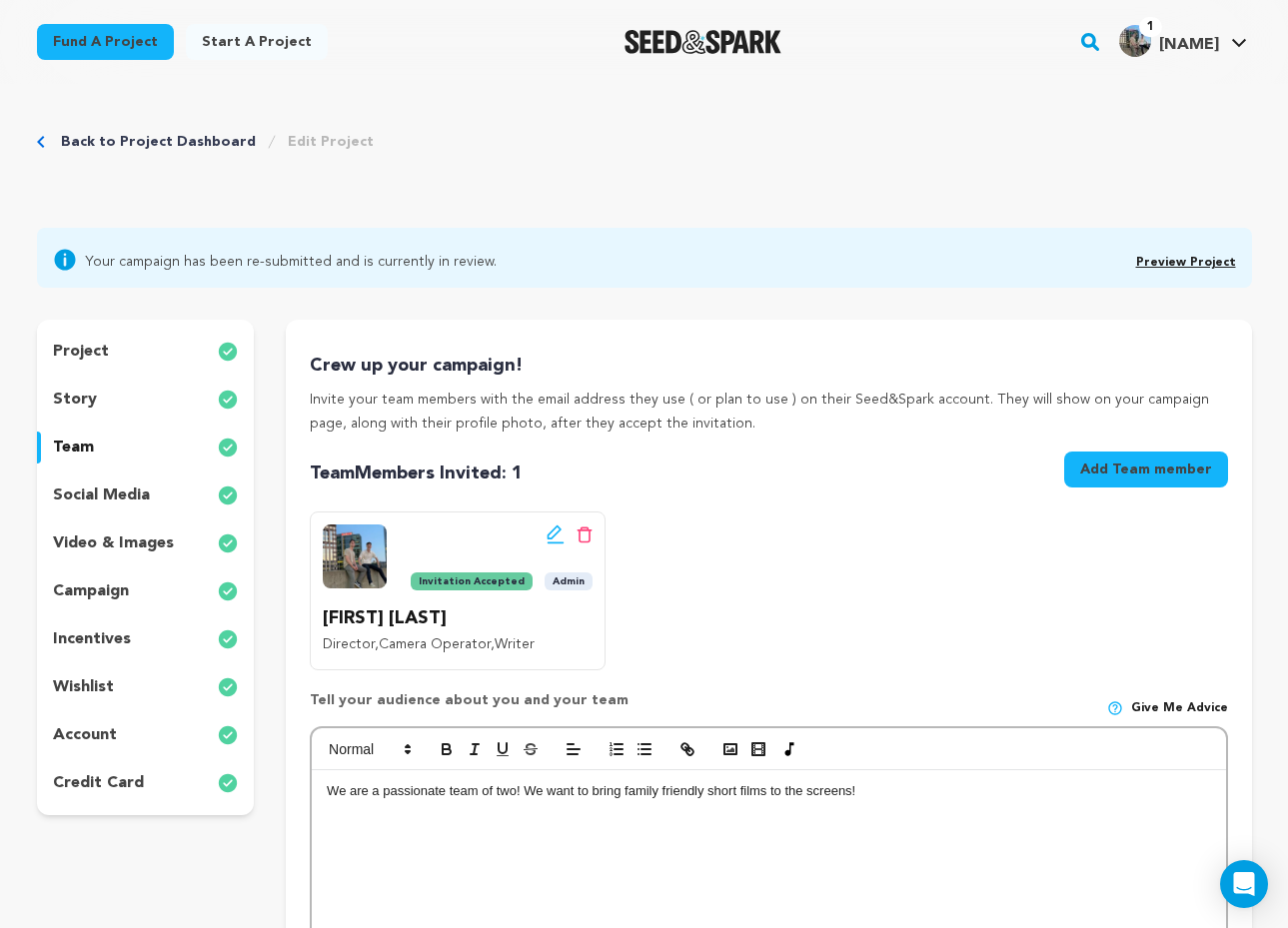 click on "story" at bounding box center [146, 400] 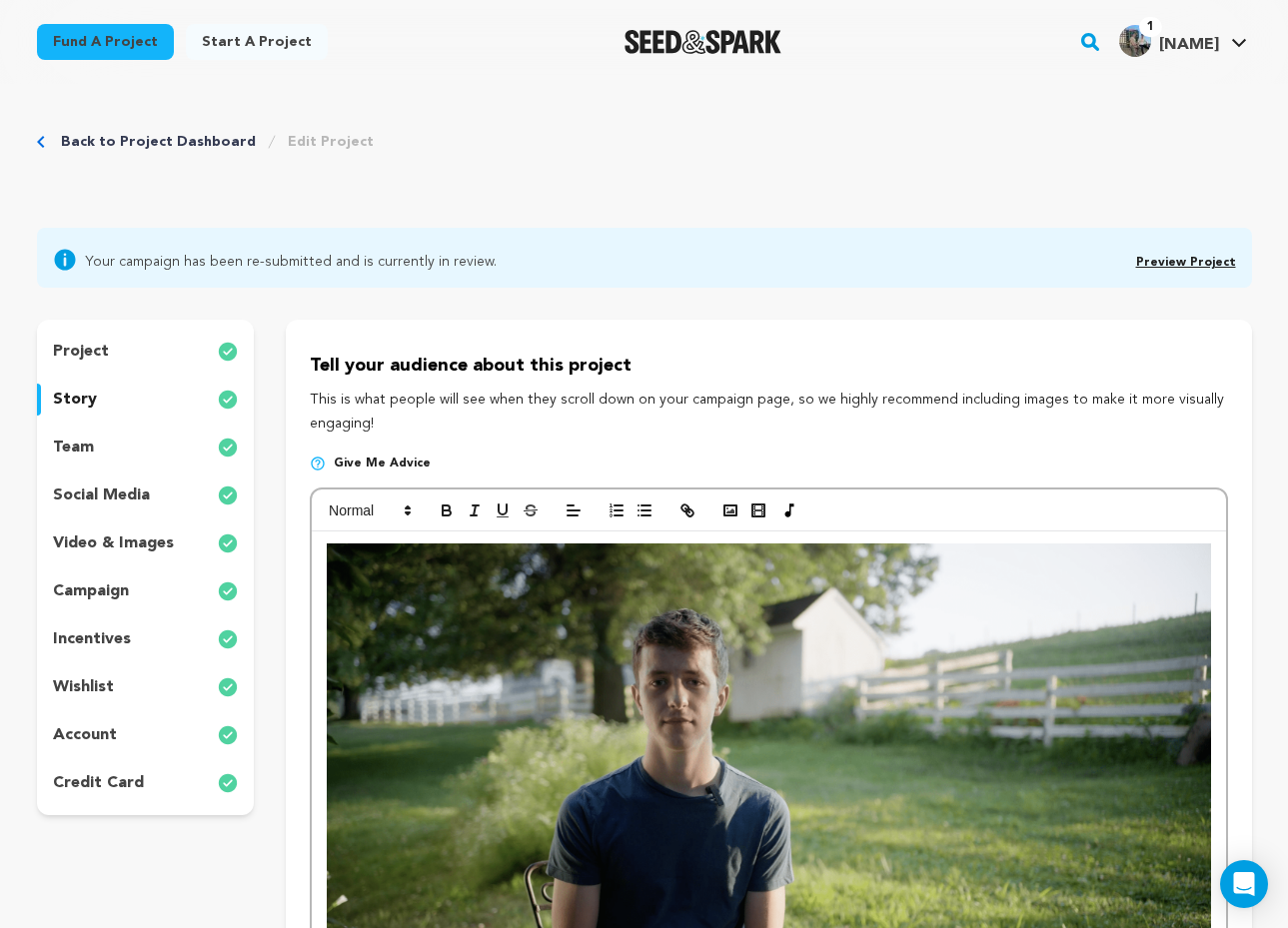 click on "project" at bounding box center [146, 352] 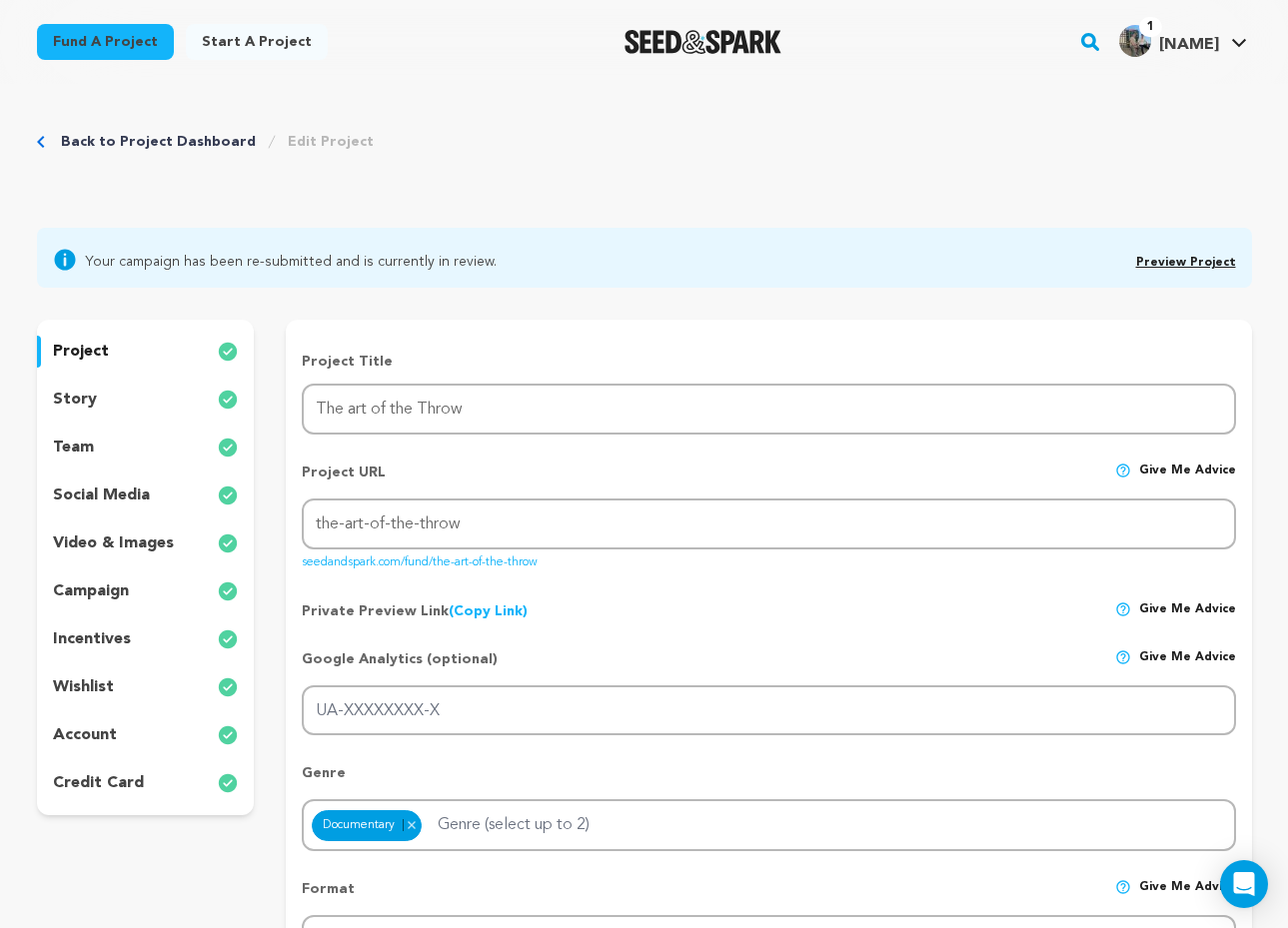 click on "story" at bounding box center (146, 400) 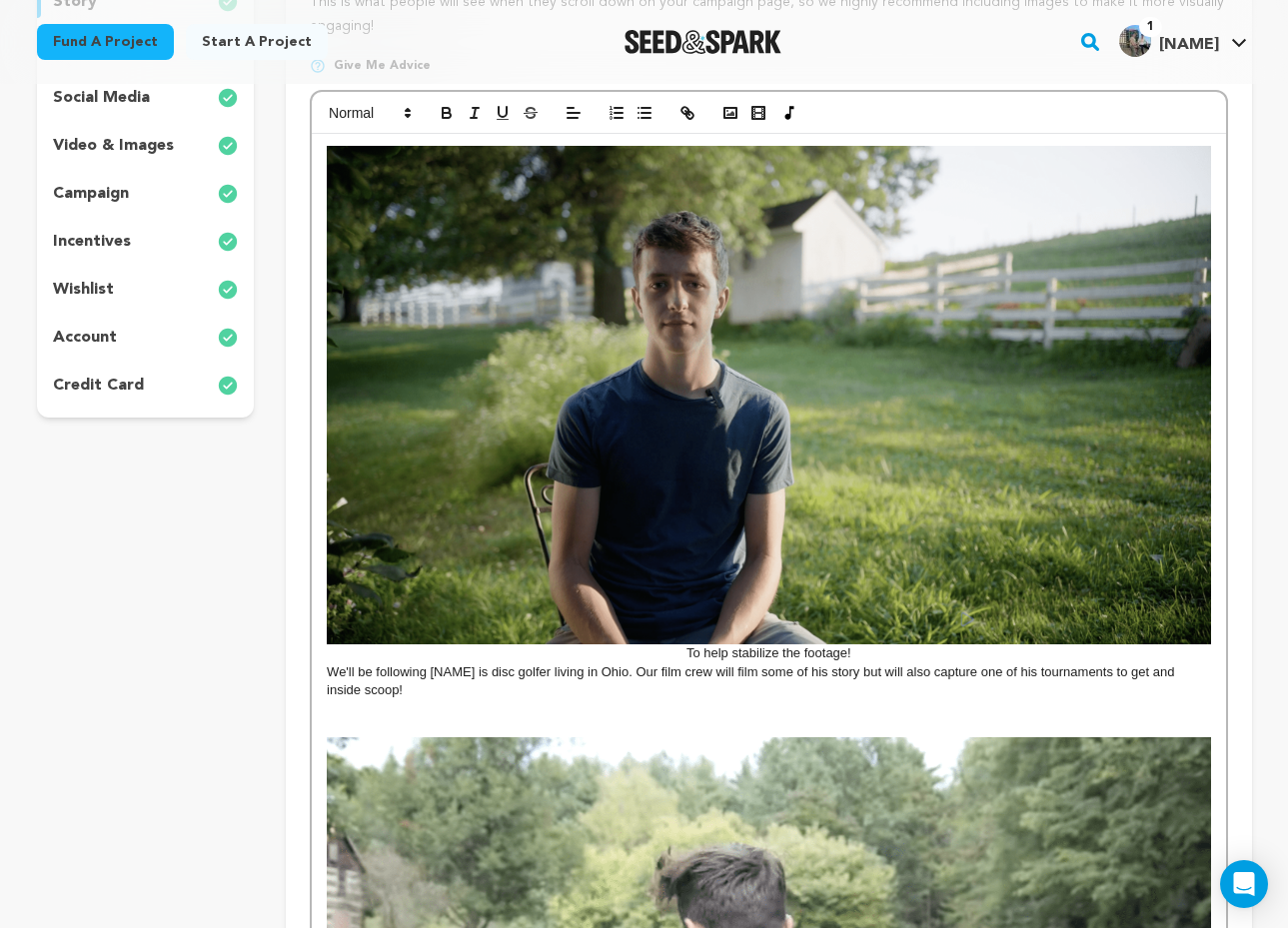scroll, scrollTop: 0, scrollLeft: 0, axis: both 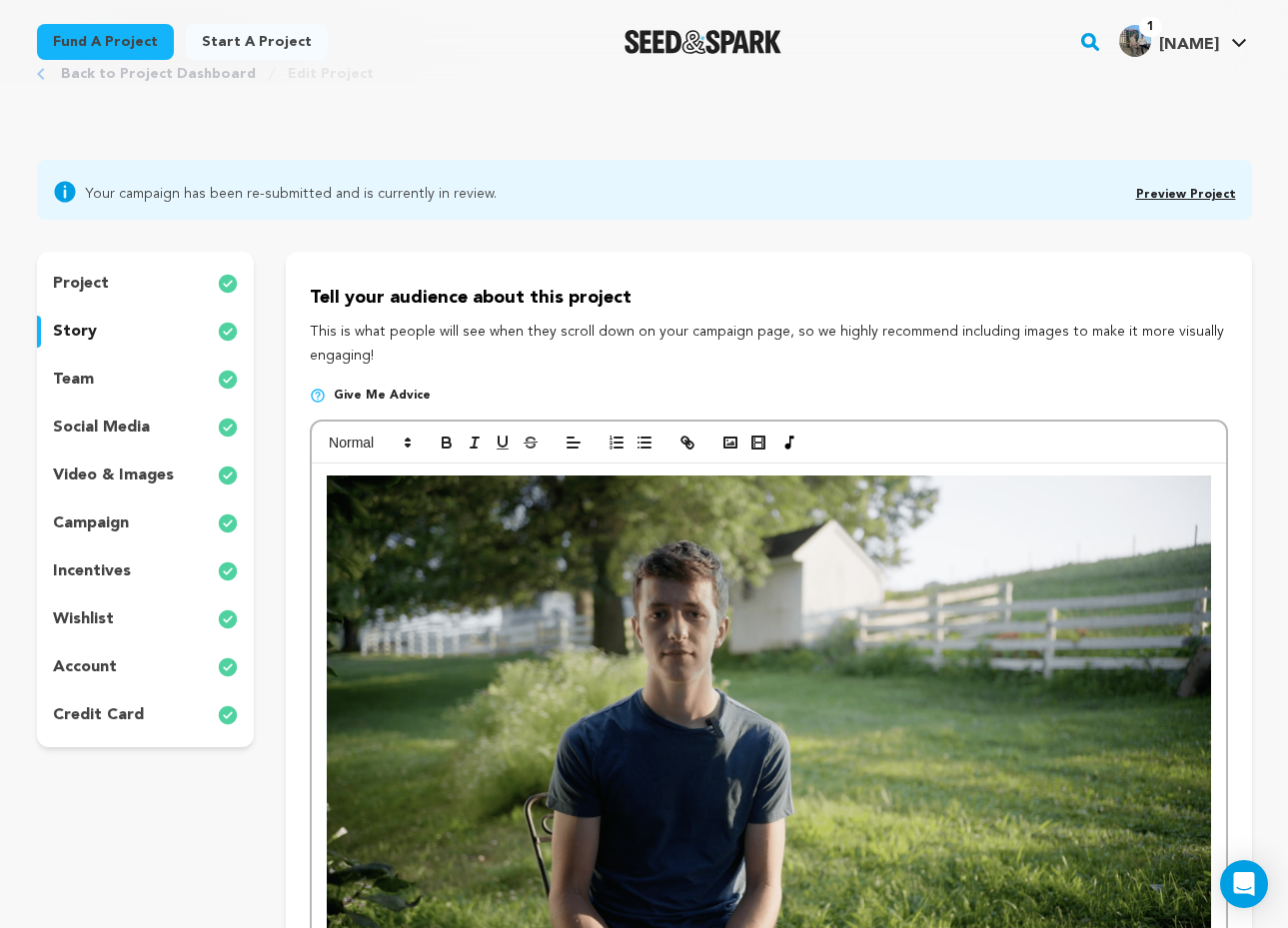 click on "Preview Project" at bounding box center [1186, 195] 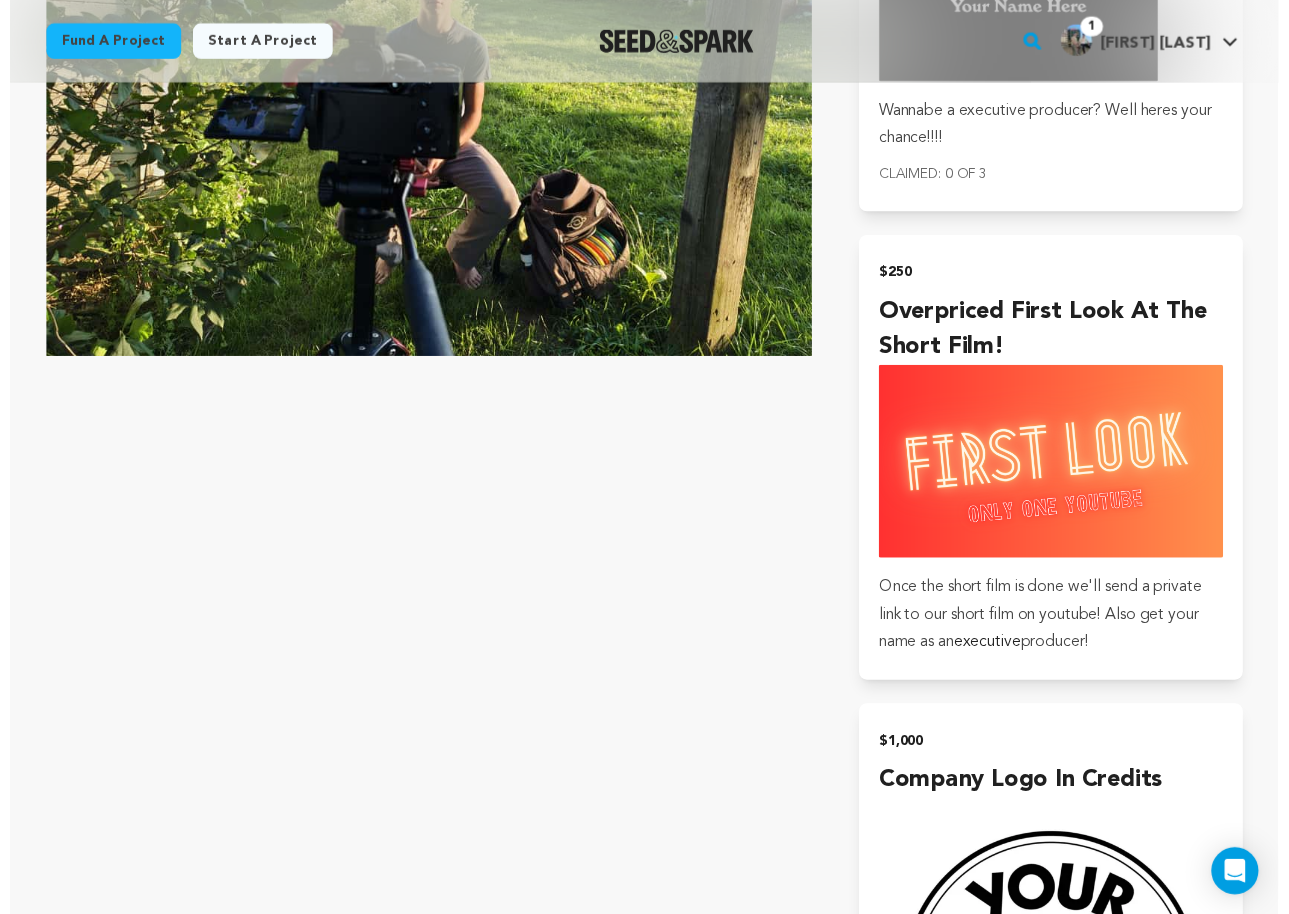 scroll, scrollTop: 2743, scrollLeft: 0, axis: vertical 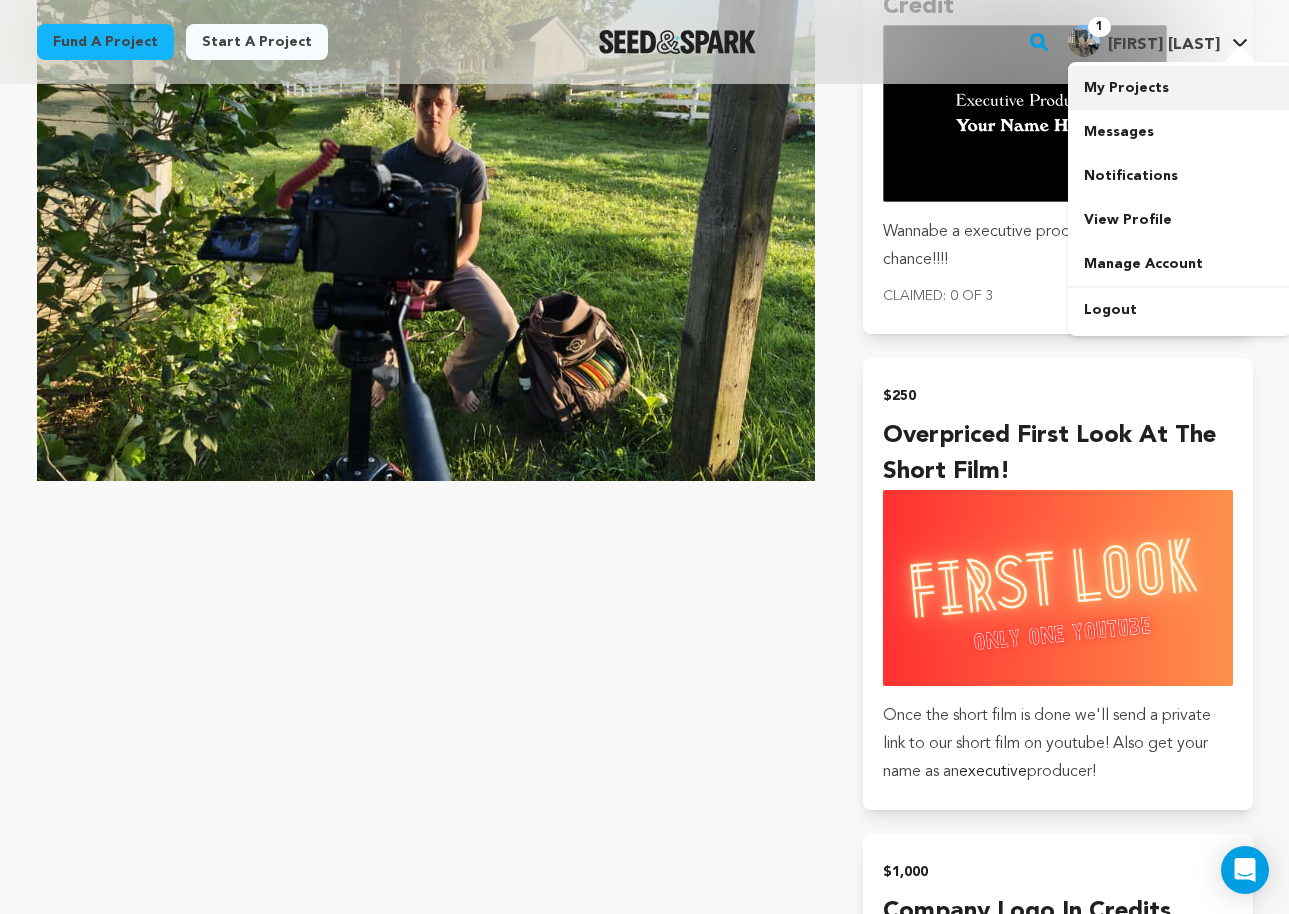 click on "My Projects" at bounding box center [1180, 88] 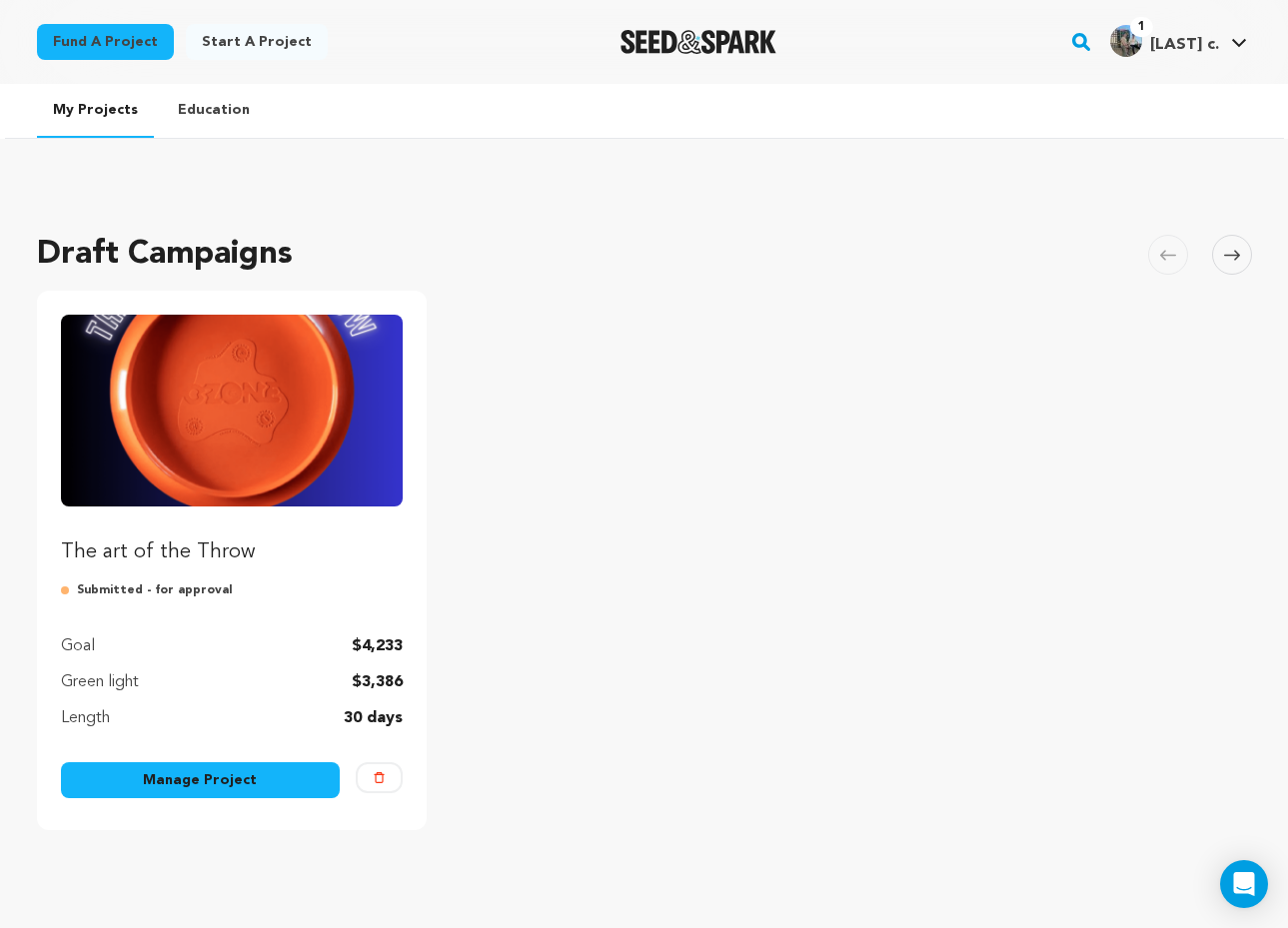 scroll, scrollTop: 0, scrollLeft: 0, axis: both 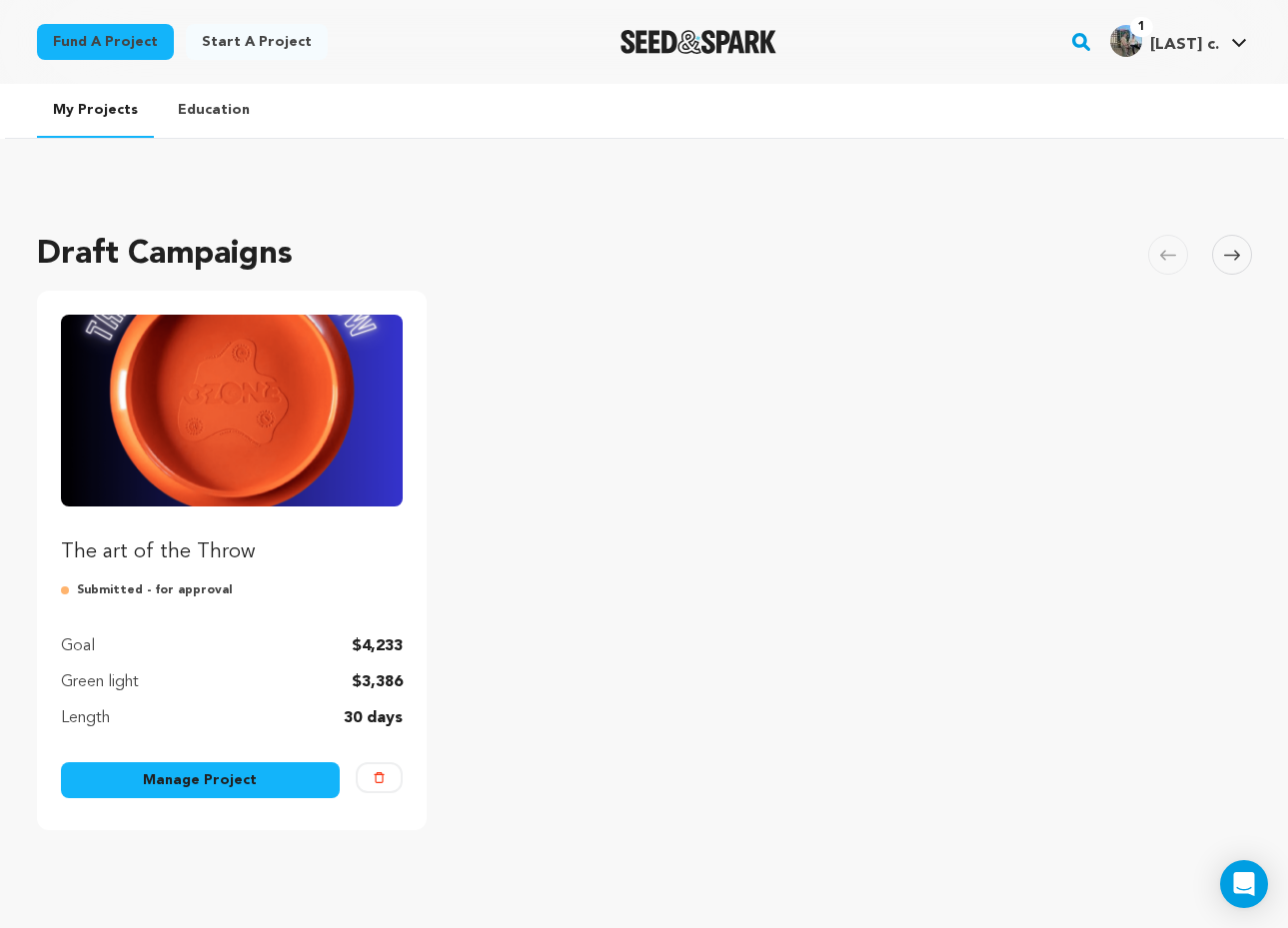 click on "Manage Project" at bounding box center (201, 780) 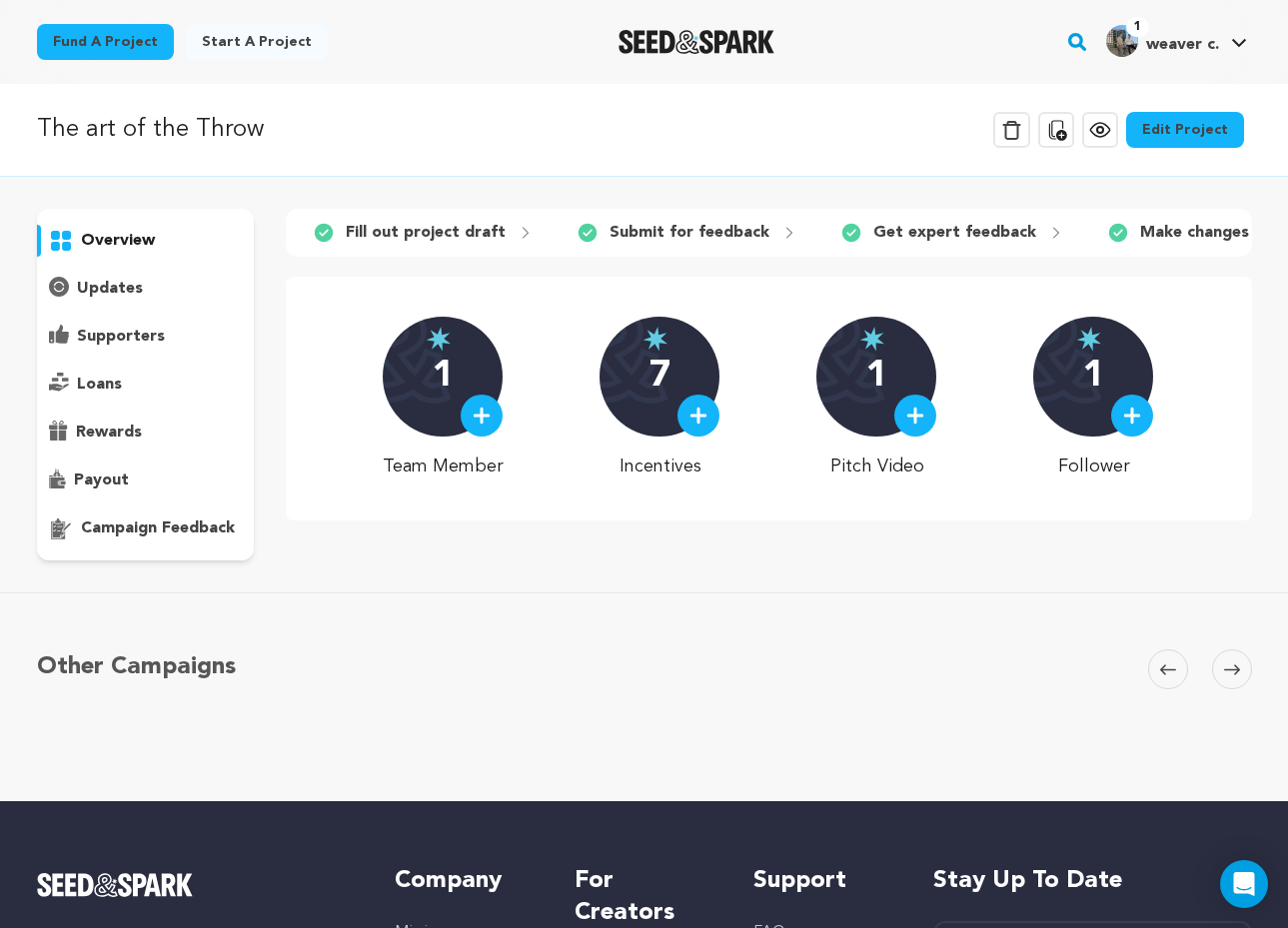 scroll, scrollTop: 0, scrollLeft: 0, axis: both 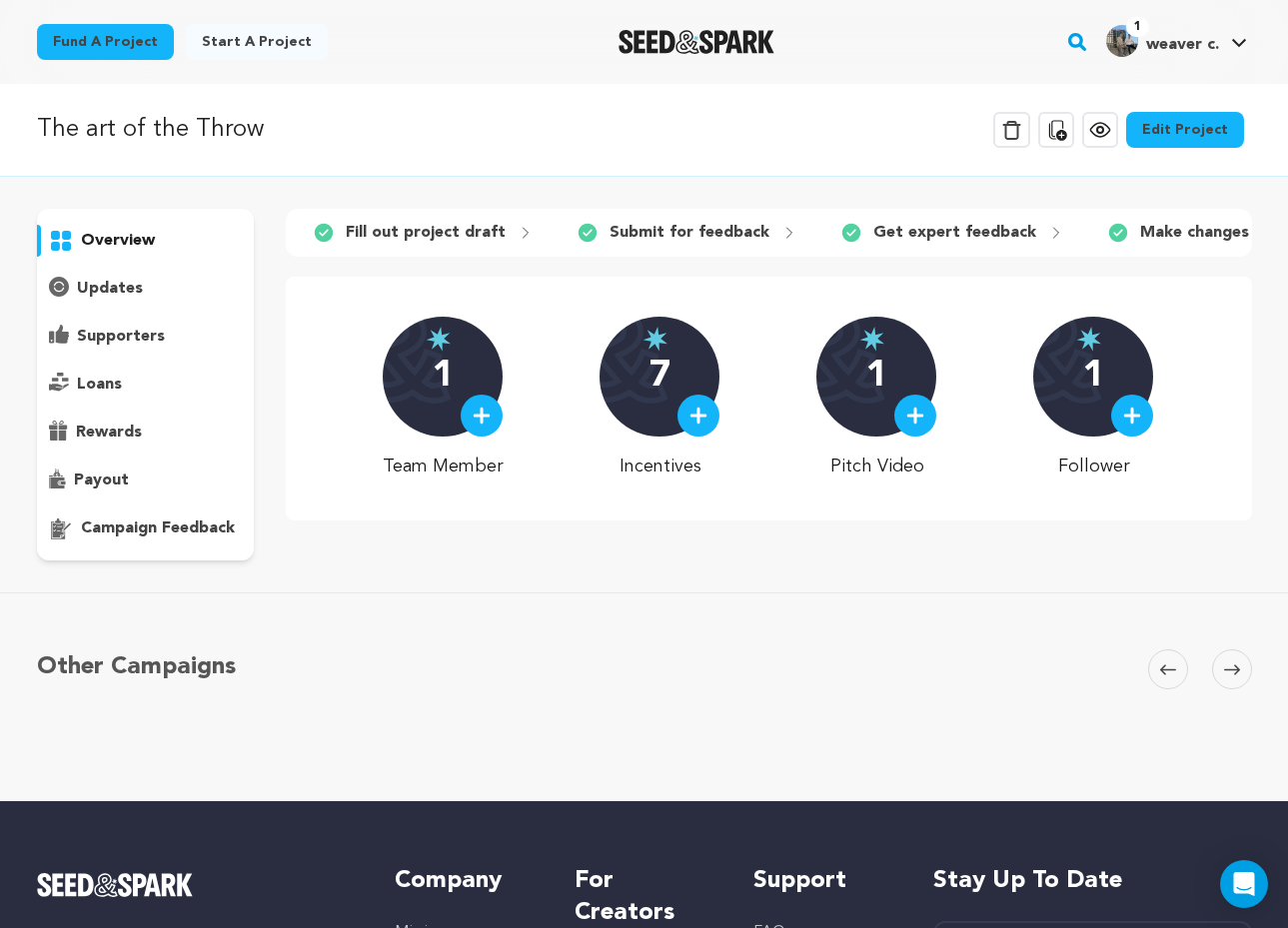 click on "campaign feedback" at bounding box center [158, 528] 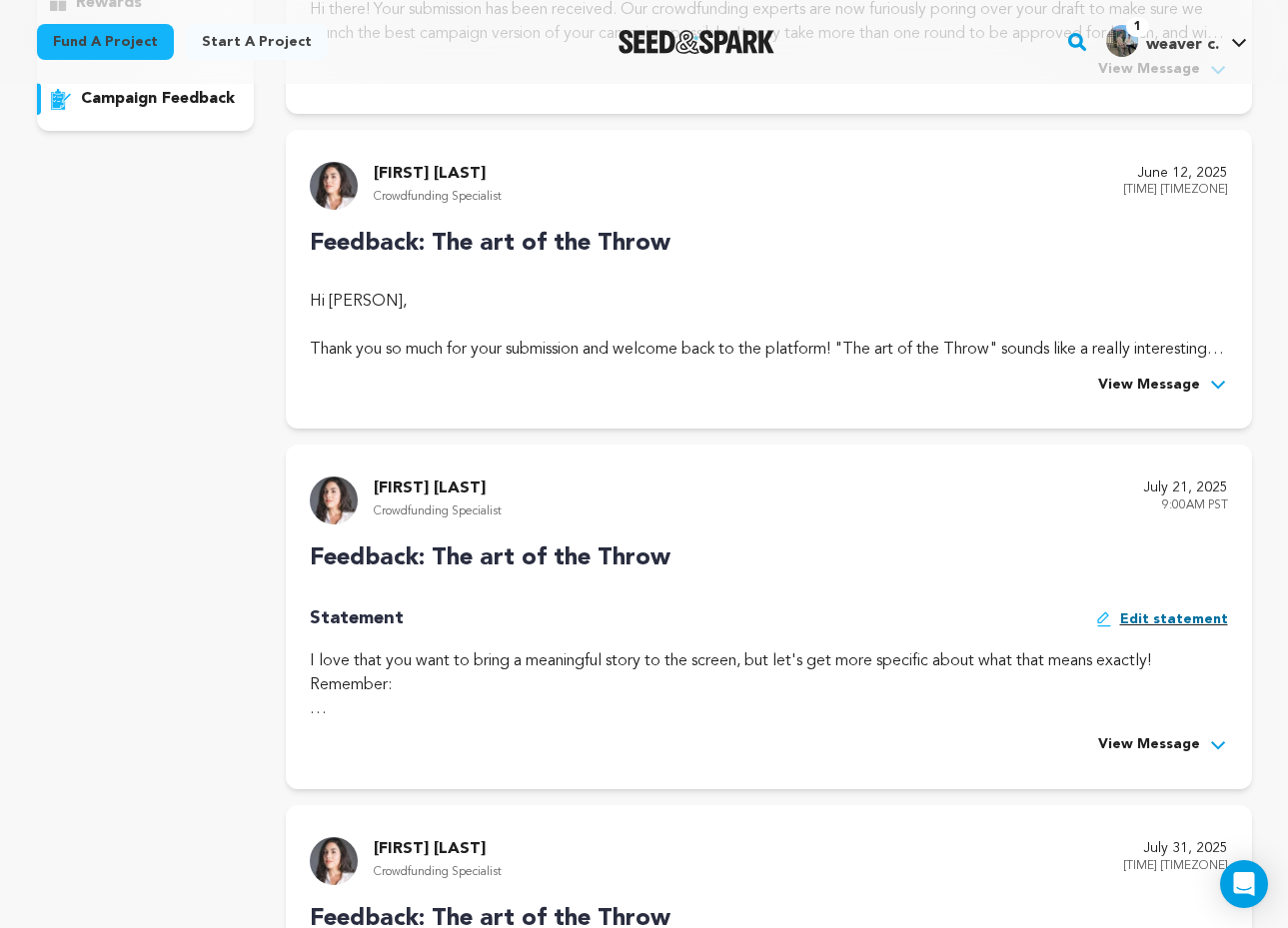 scroll, scrollTop: 961, scrollLeft: 0, axis: vertical 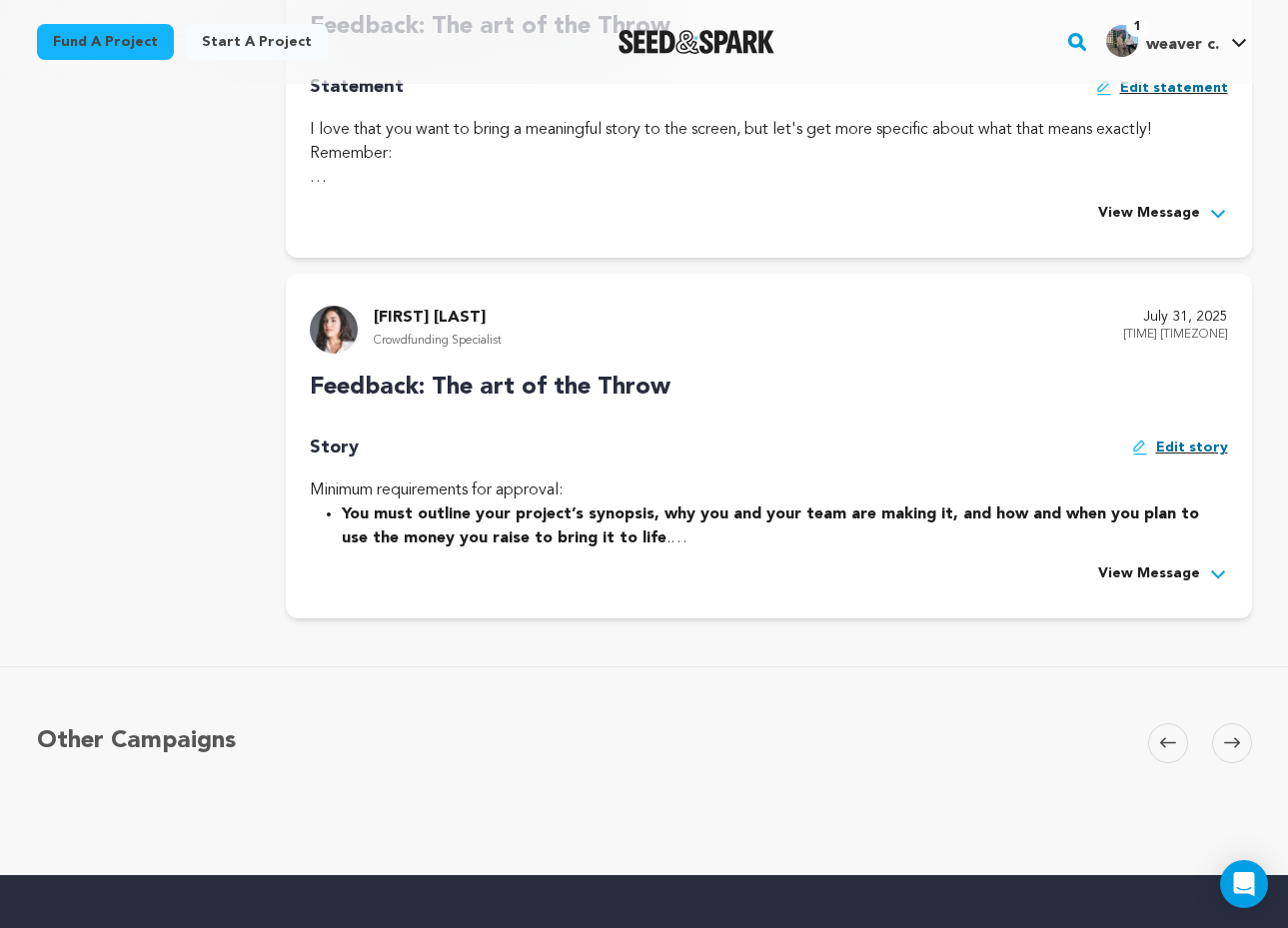 click on "Gabriella B.
Crowdfunding Specialist
July 31, 2025
10:27AM PST
Feedback: The art of the Throw
Story
." at bounding box center (768, 446) 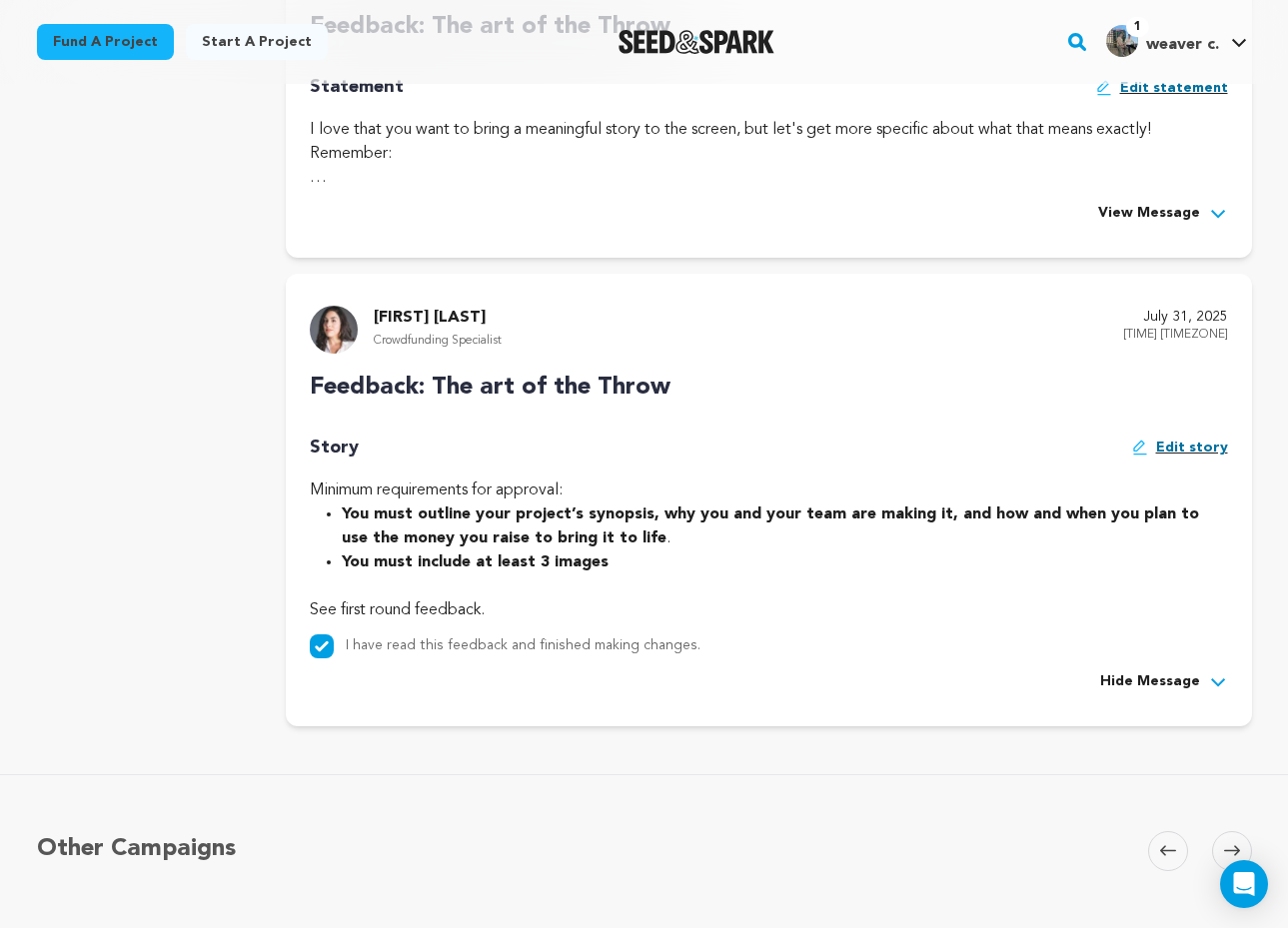 click on "Gabriella B.
Crowdfunding Specialist
July 31, 2025
10:27AM PST
Feedback: The art of the Throw
Story
." at bounding box center (768, 499) 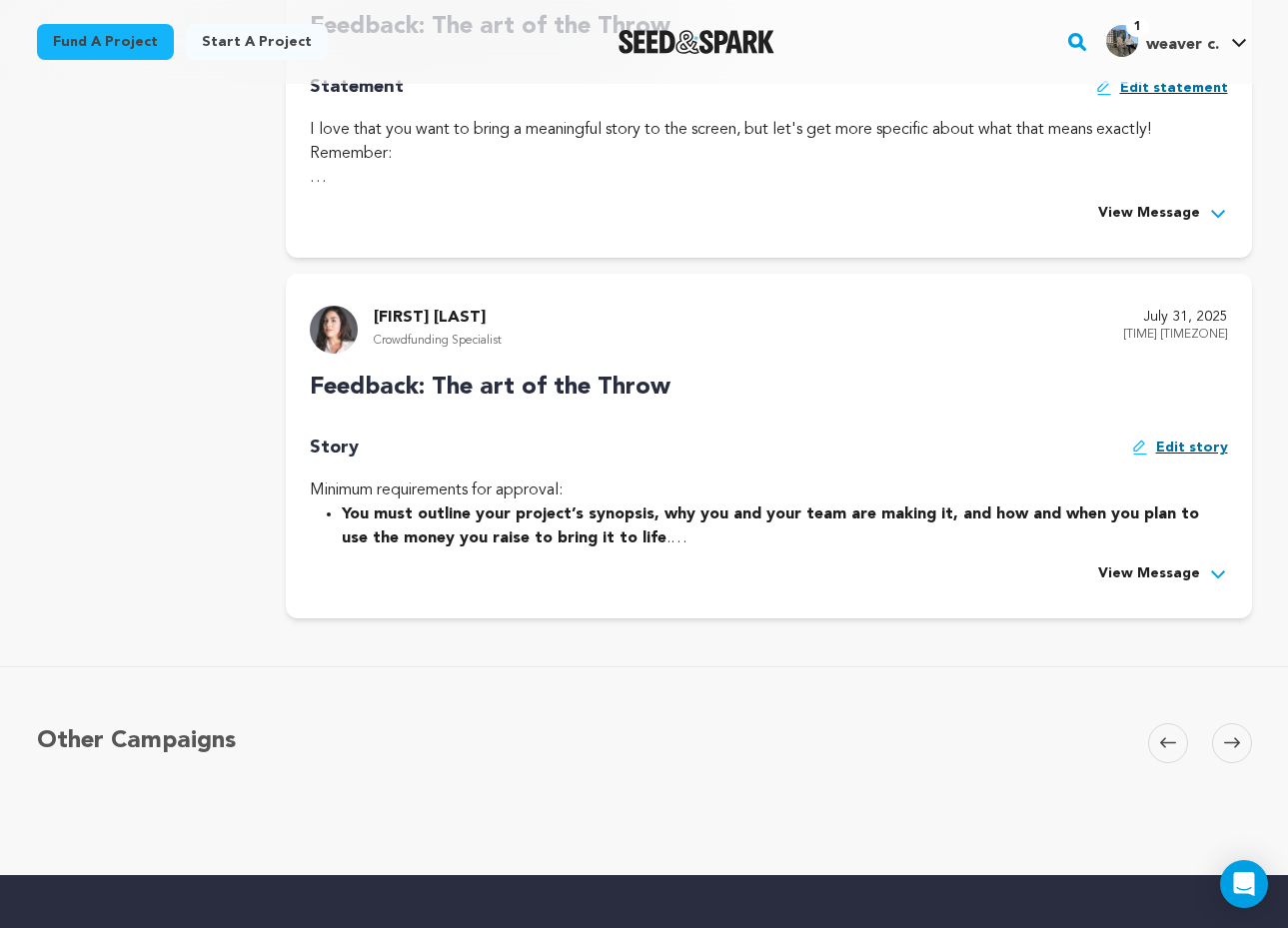 click on "Other Campaigns
Carousel
Skip to previous slide page
Carousel
Skip to next slide page" at bounding box center [644, 770] 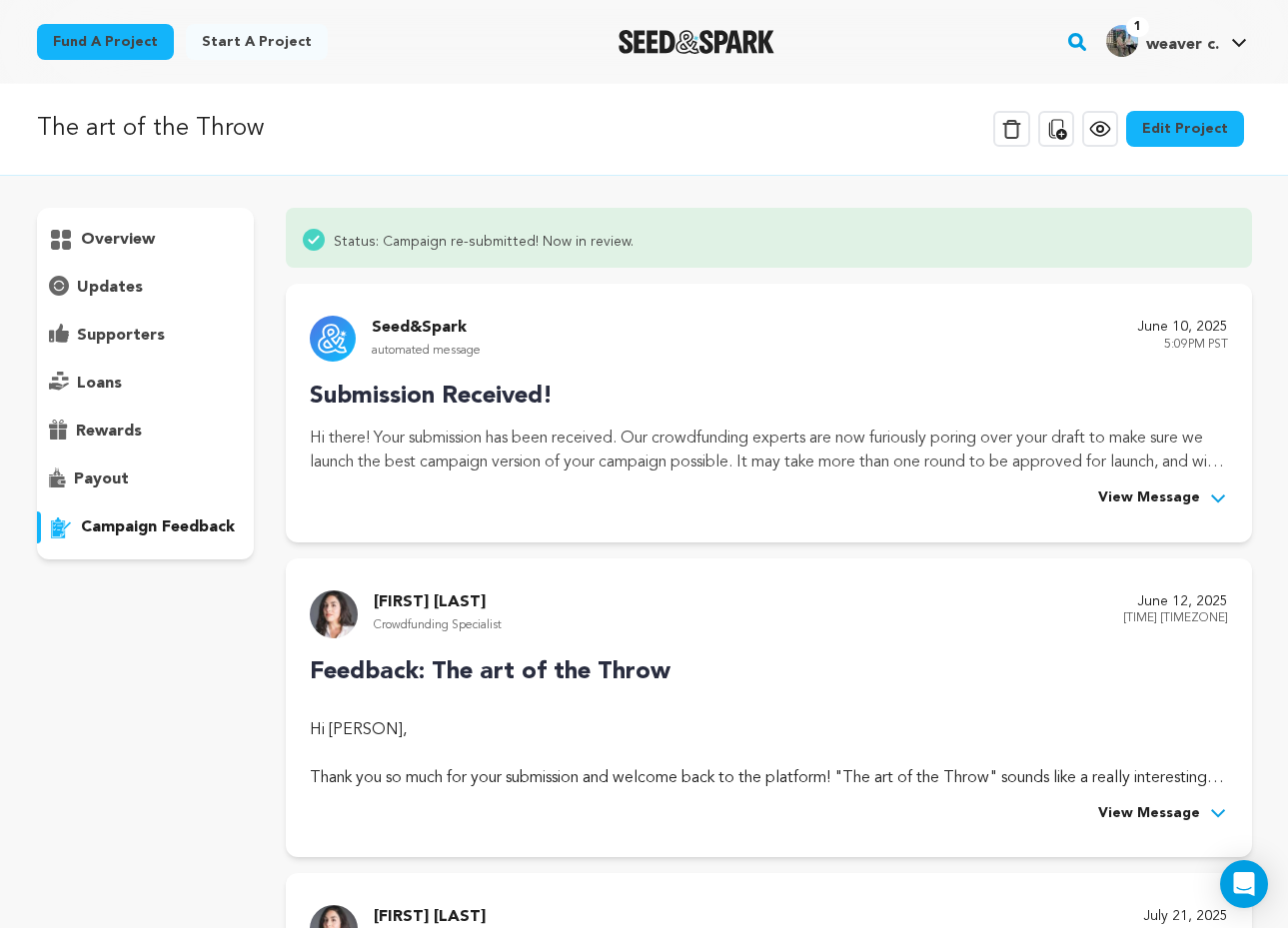 scroll, scrollTop: 0, scrollLeft: 0, axis: both 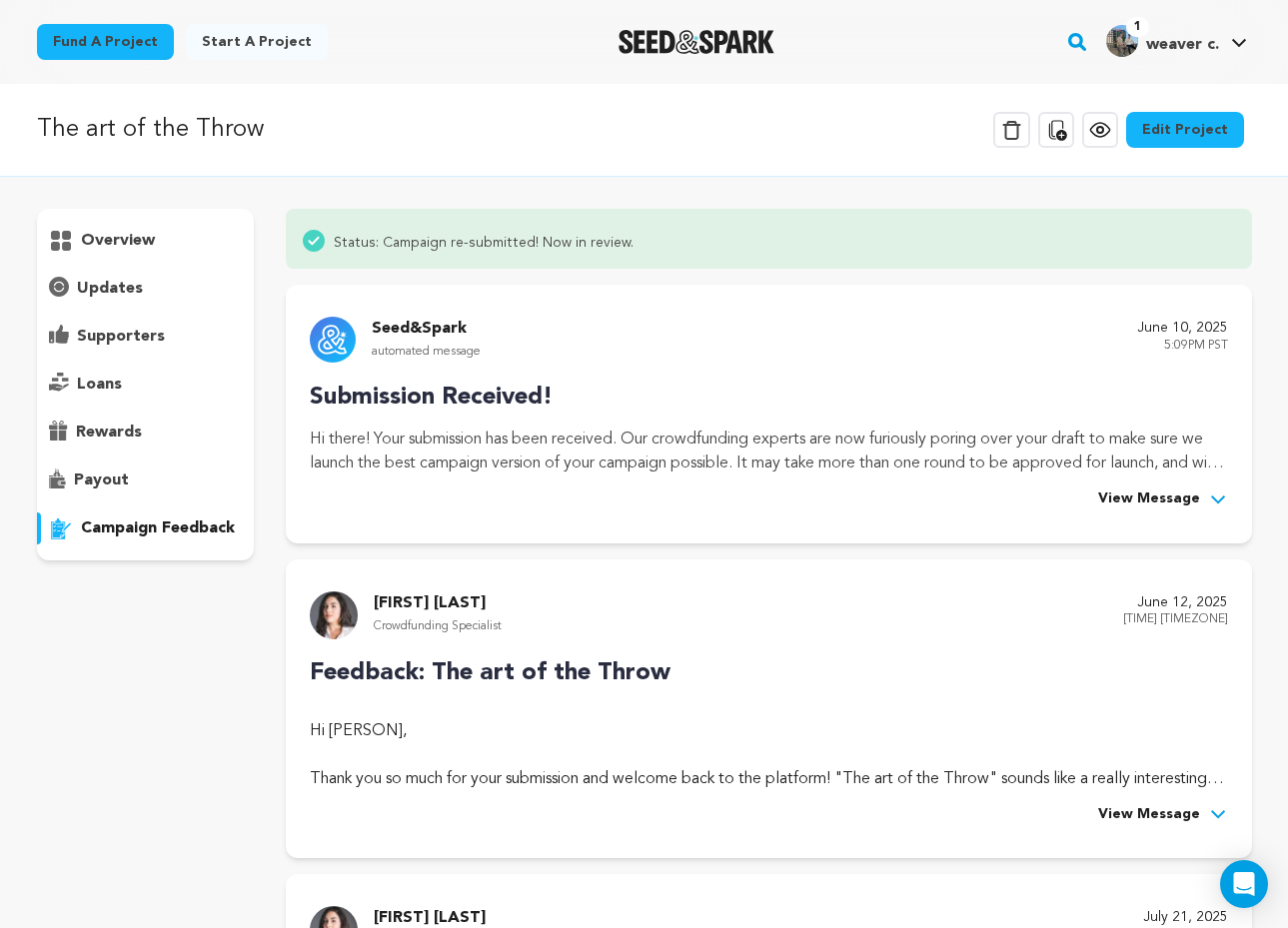 click on "Edit Project" at bounding box center [1185, 130] 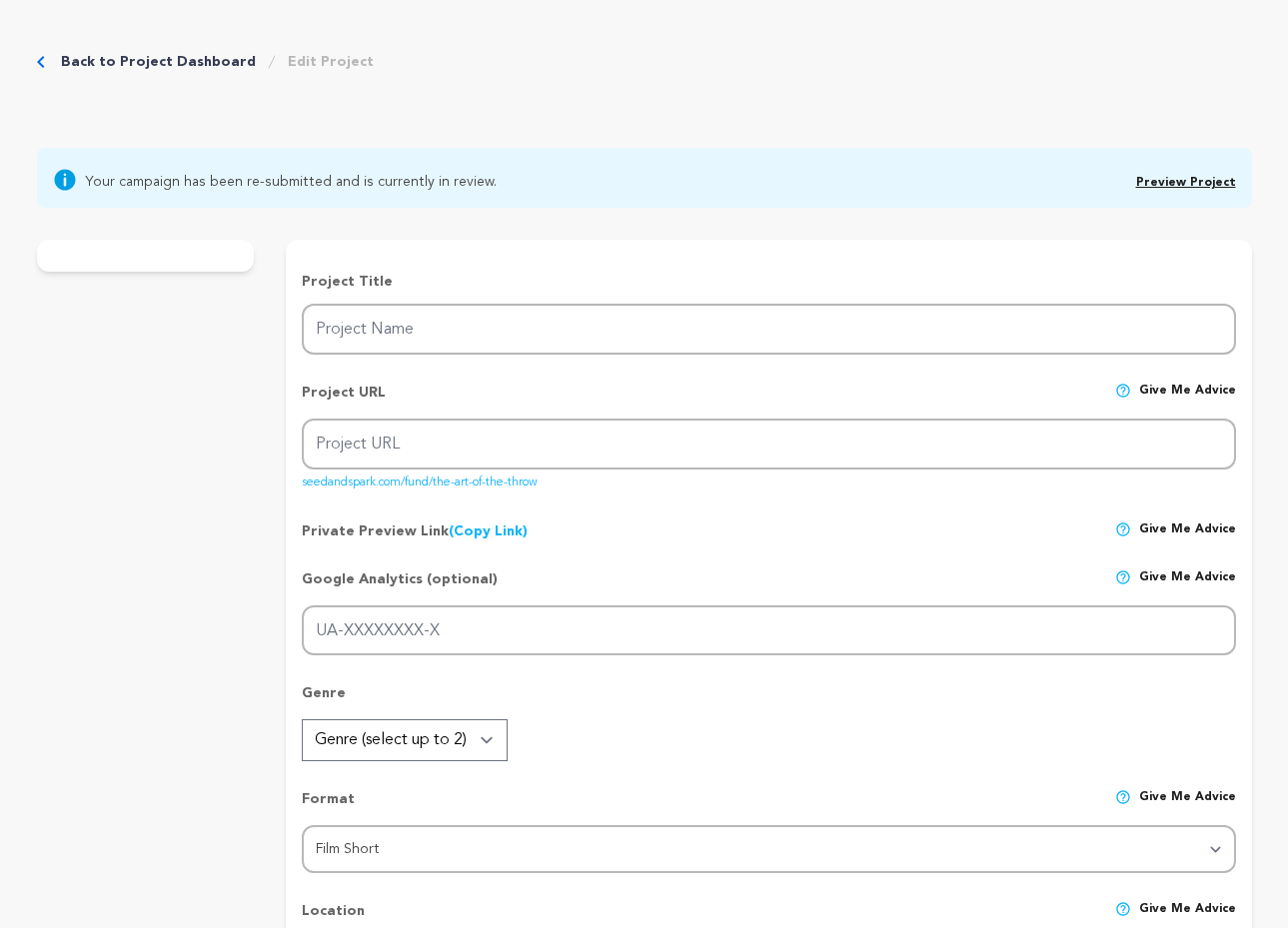 scroll, scrollTop: 0, scrollLeft: 0, axis: both 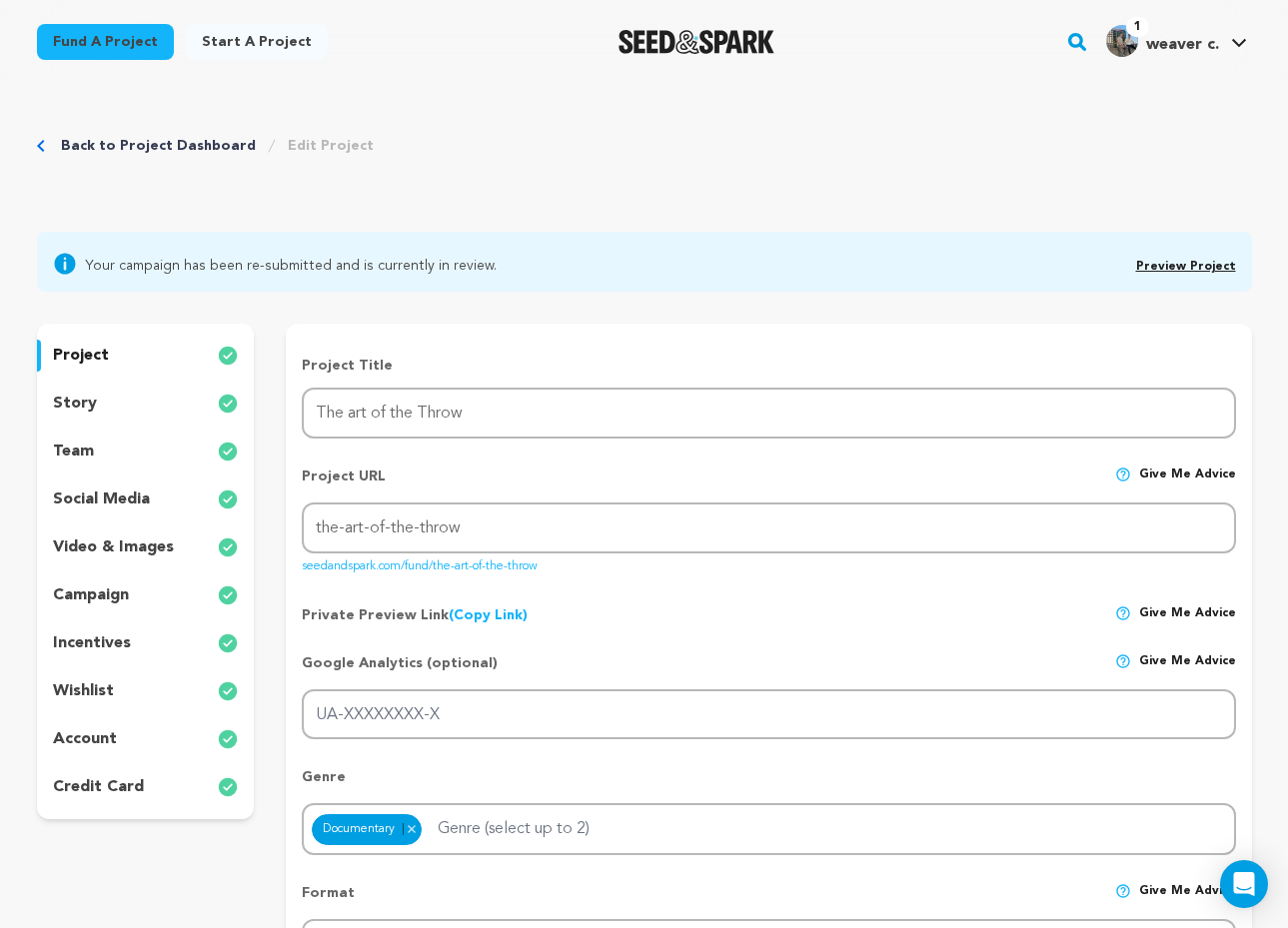 click on "incentives" at bounding box center (92, 643) 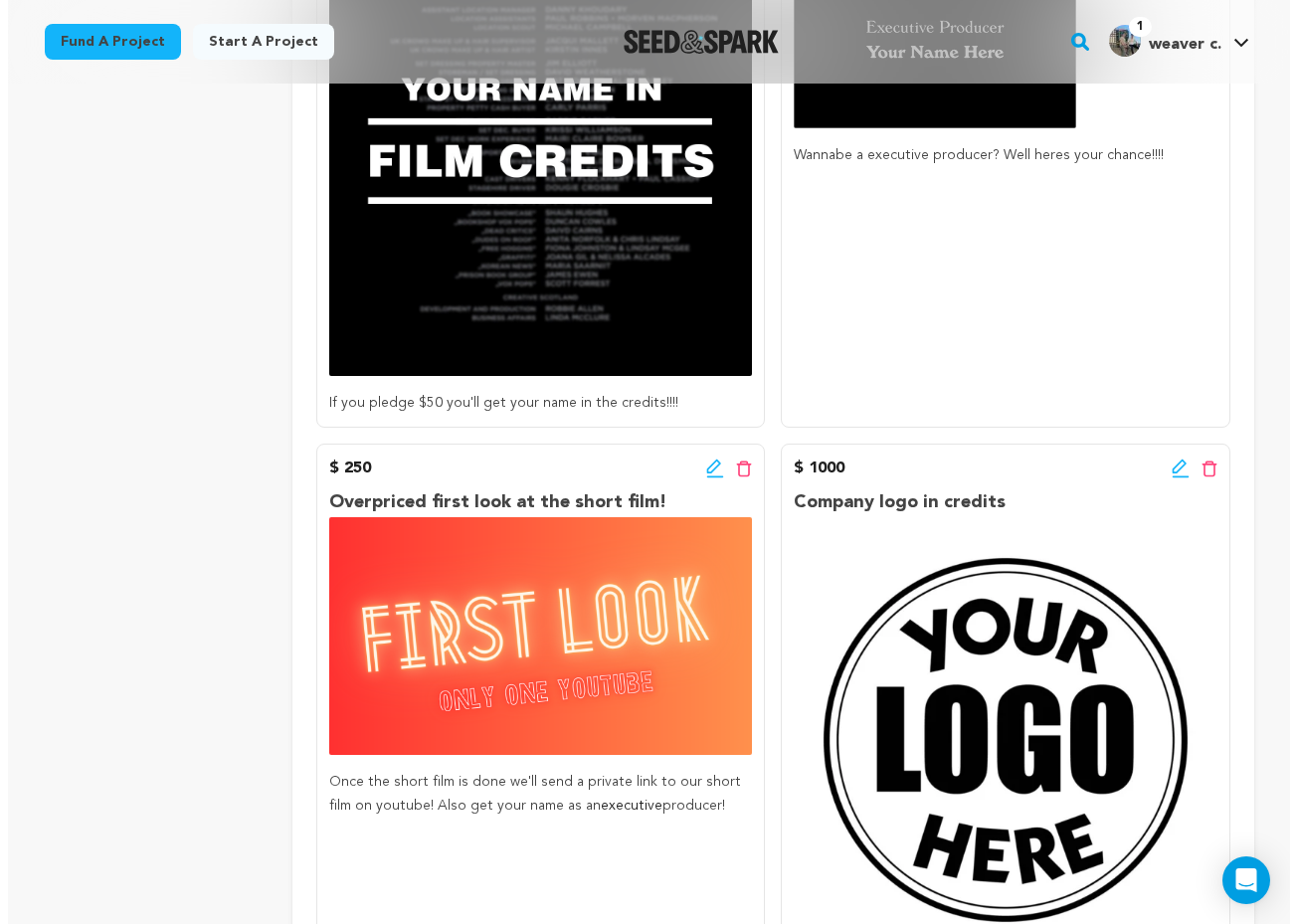 scroll, scrollTop: 978, scrollLeft: 0, axis: vertical 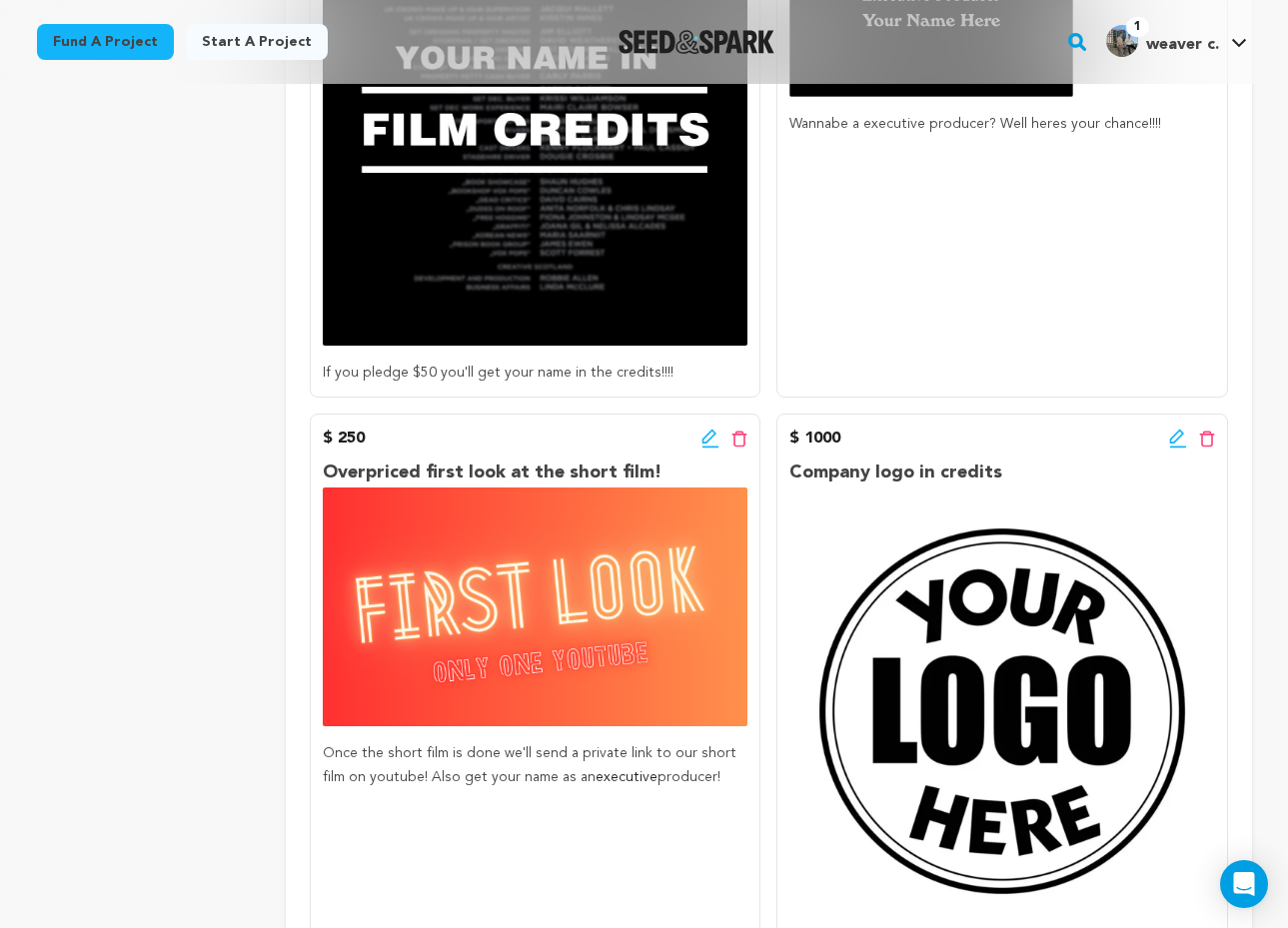 click on "Edit incentive button
Delete incentive button" at bounding box center (724, 439) 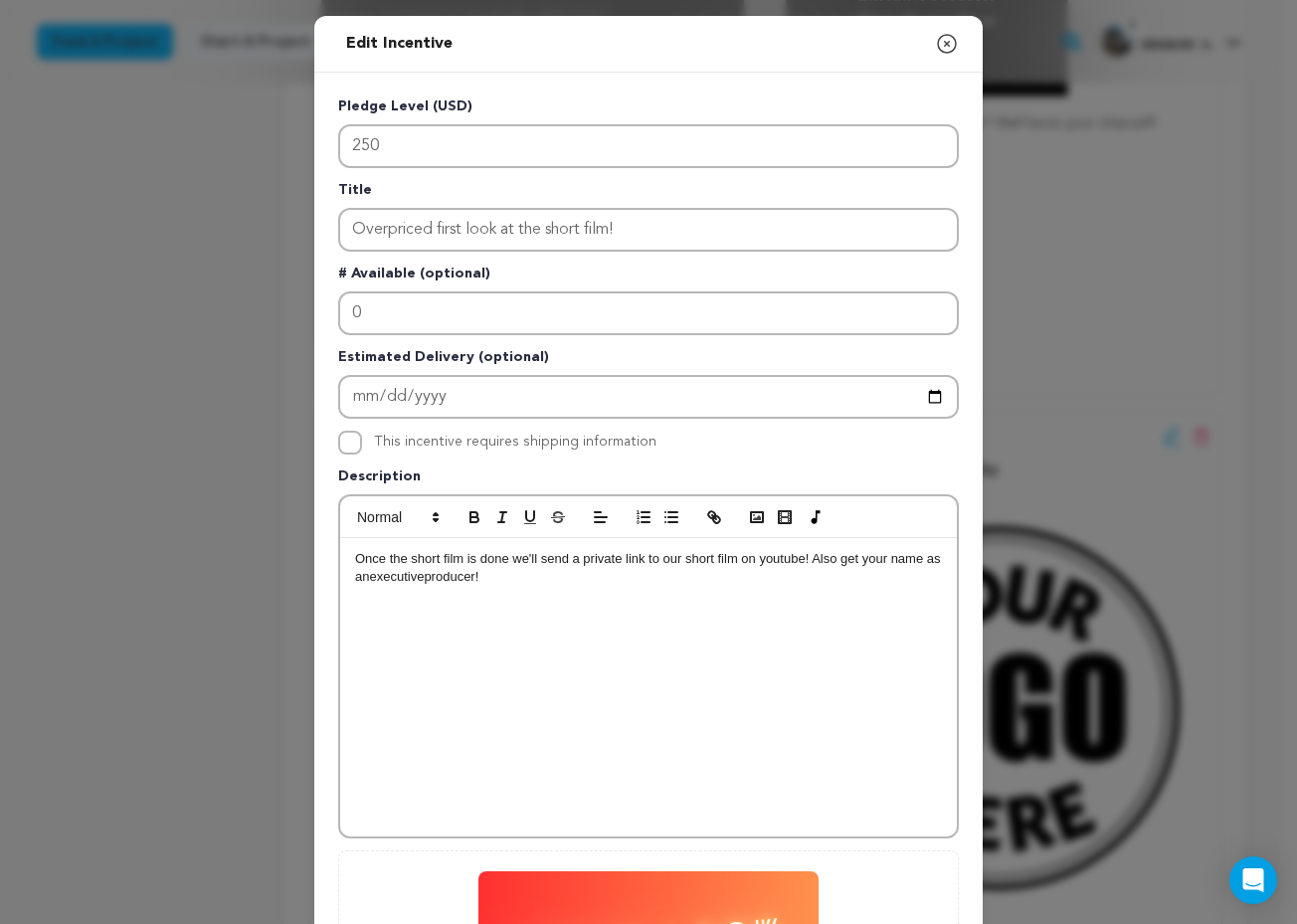 click on "Once the short film is done we'll send a private link to our short film on youtube! Also get your name as an  executive  producer!" at bounding box center [648, 568] 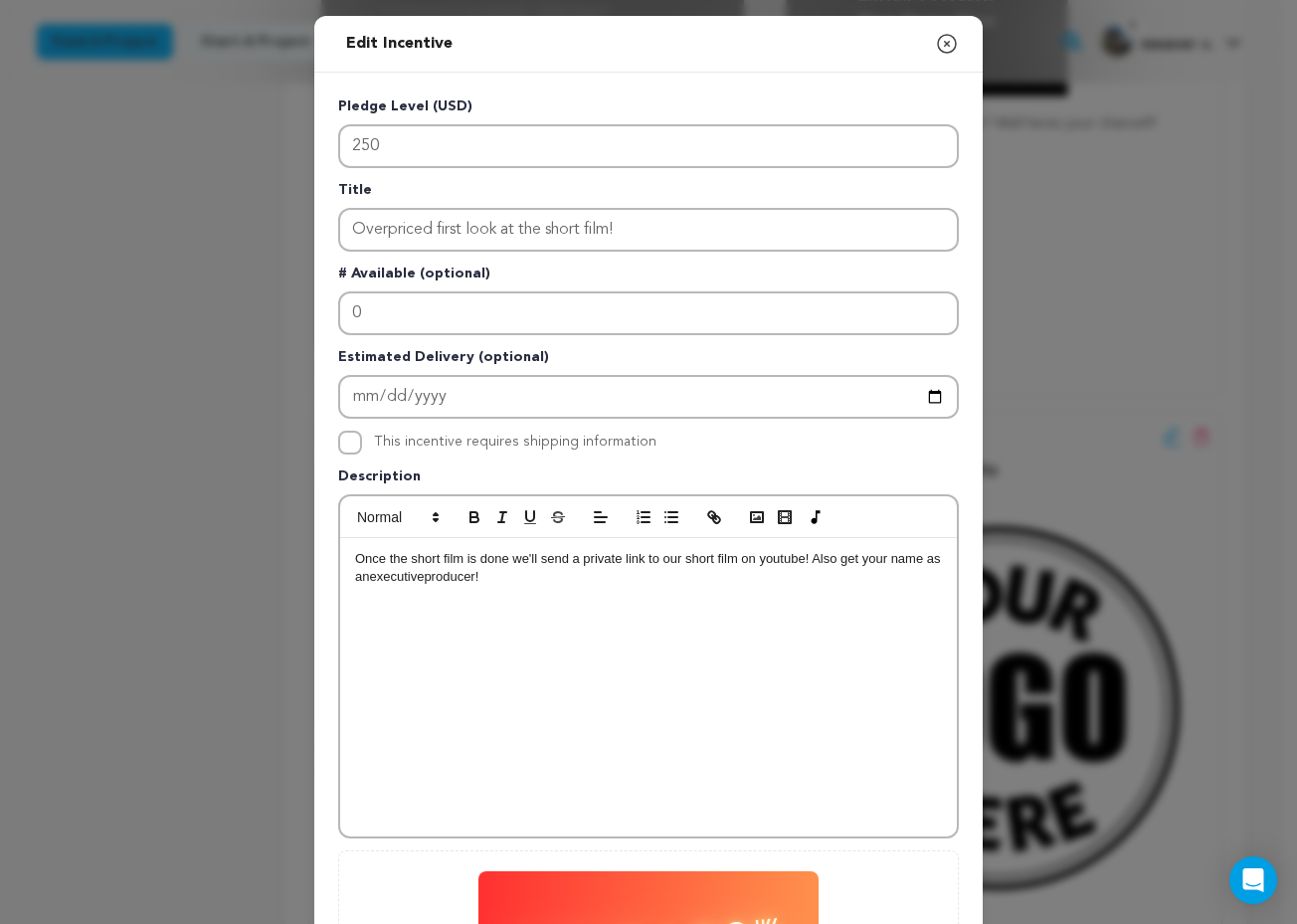 type 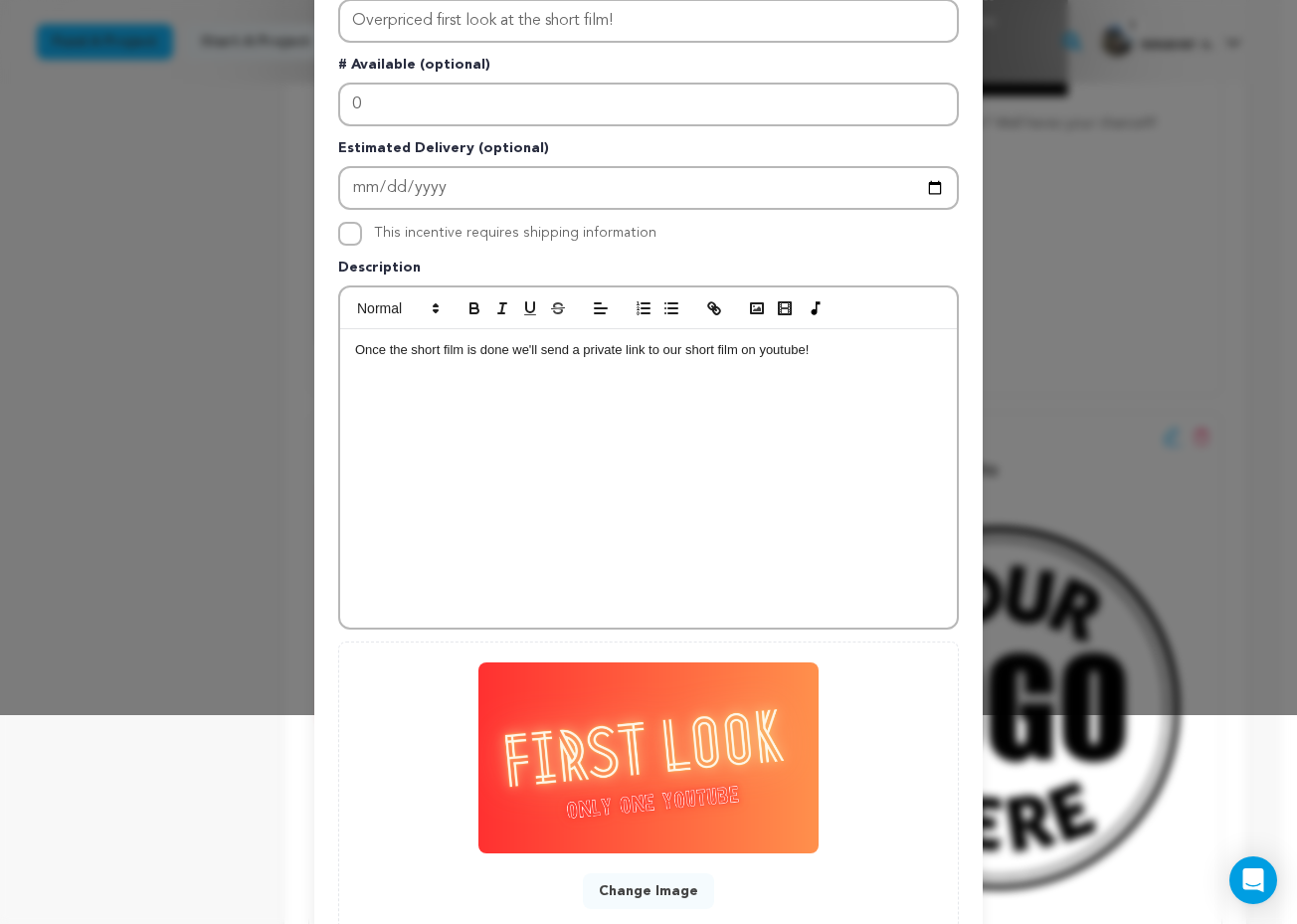 scroll, scrollTop: 346, scrollLeft: 0, axis: vertical 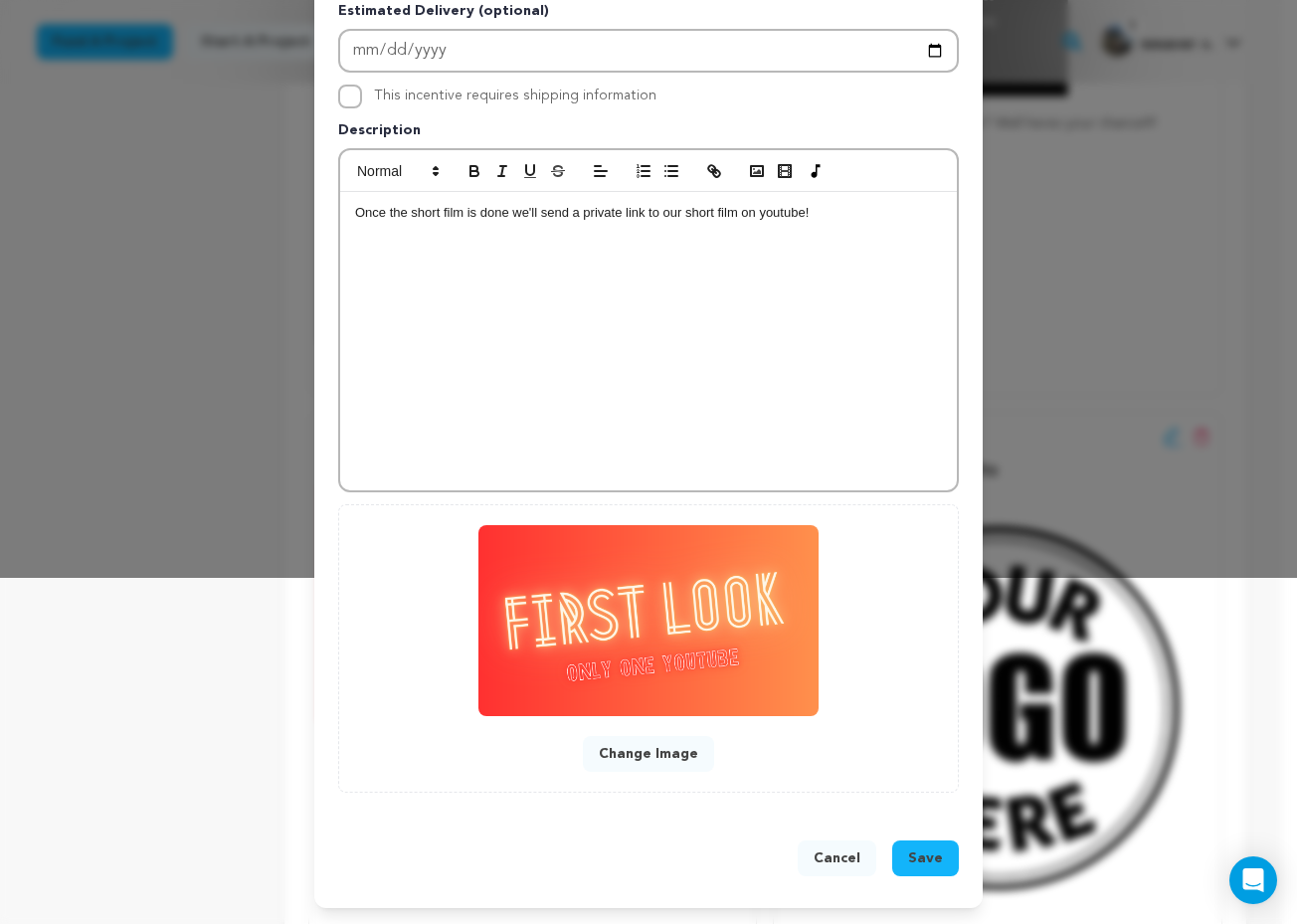 click on "Save" at bounding box center [925, 858] 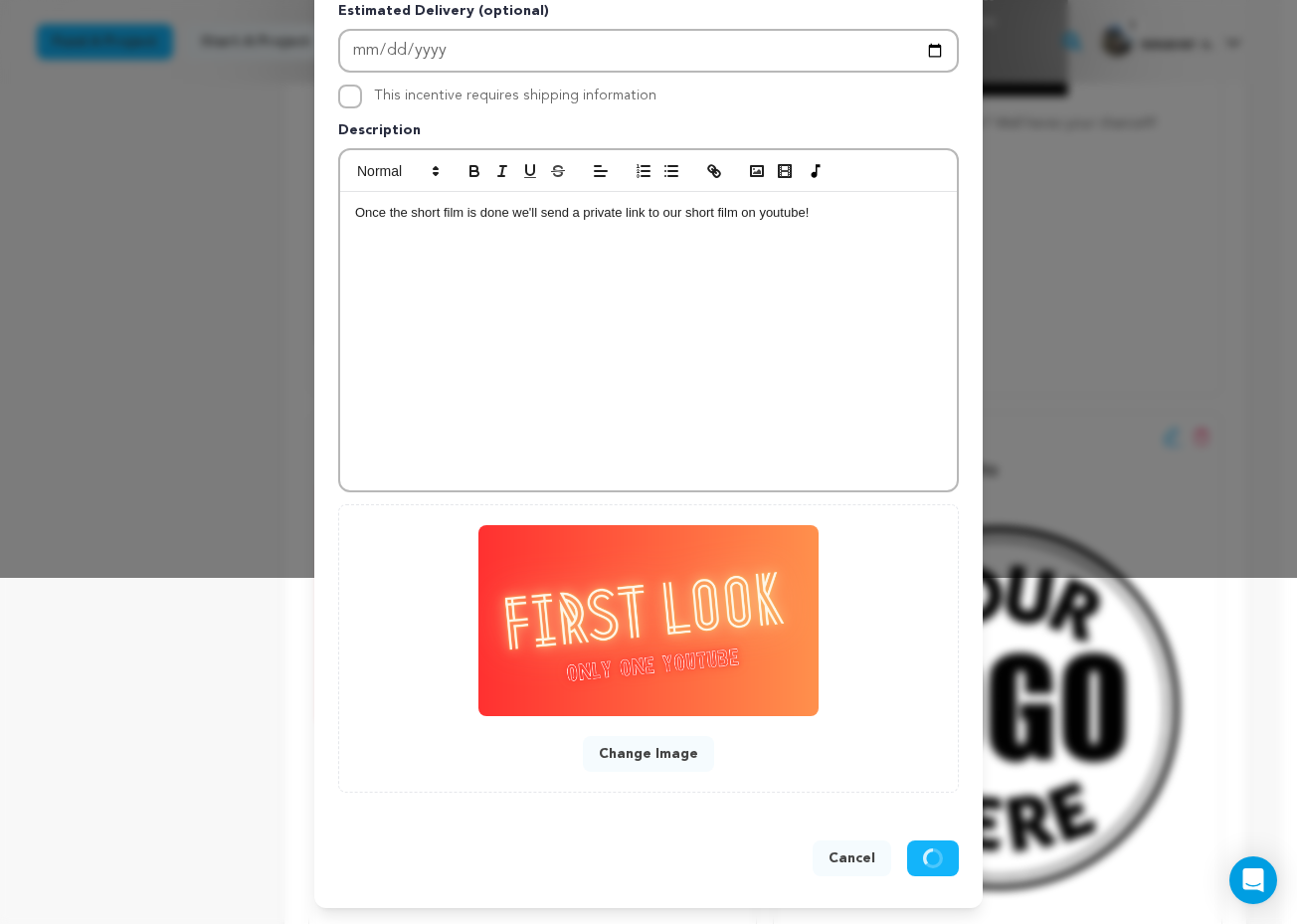 scroll, scrollTop: 304, scrollLeft: 0, axis: vertical 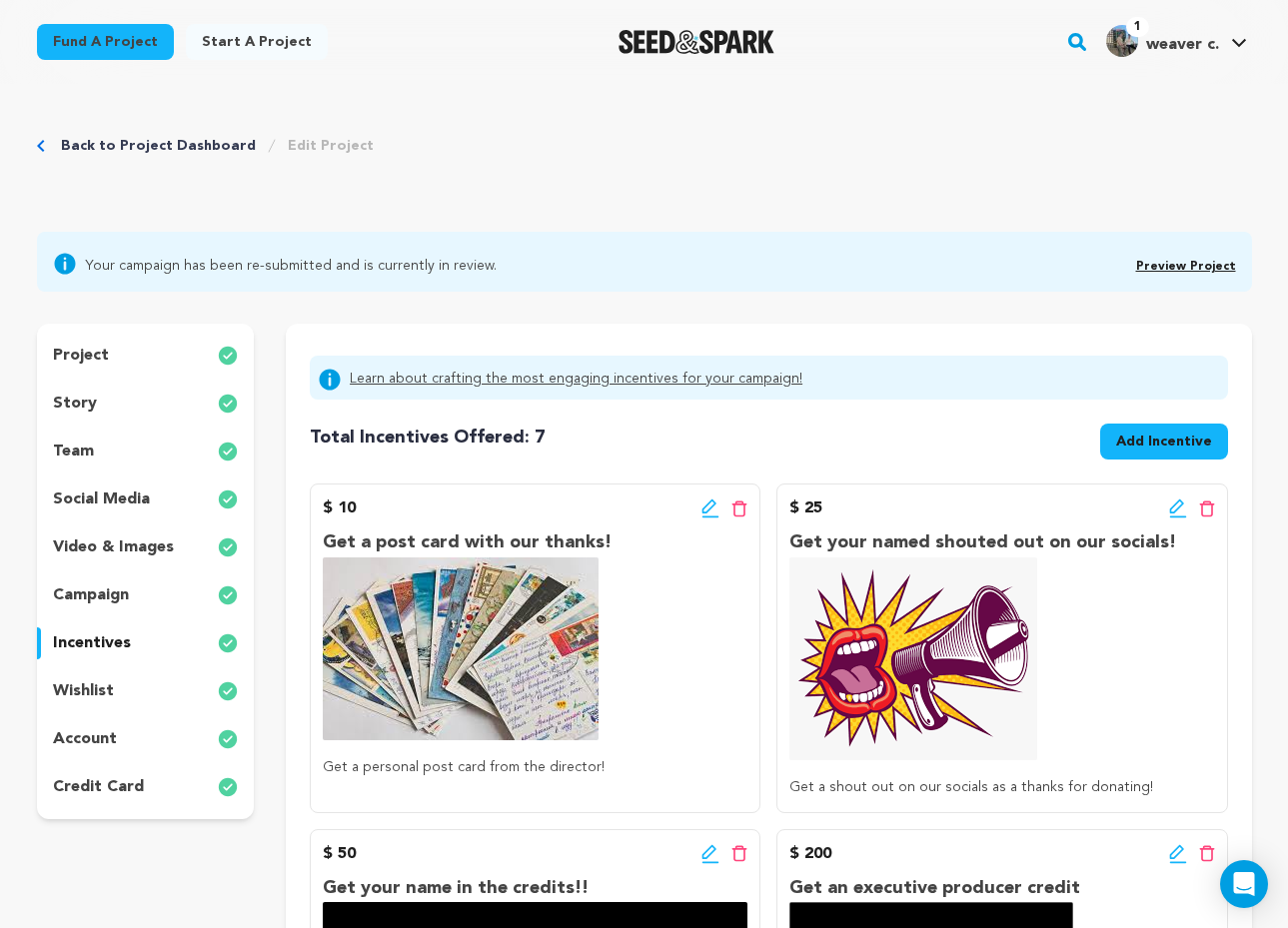 click on "Preview Project" at bounding box center (1186, 264) 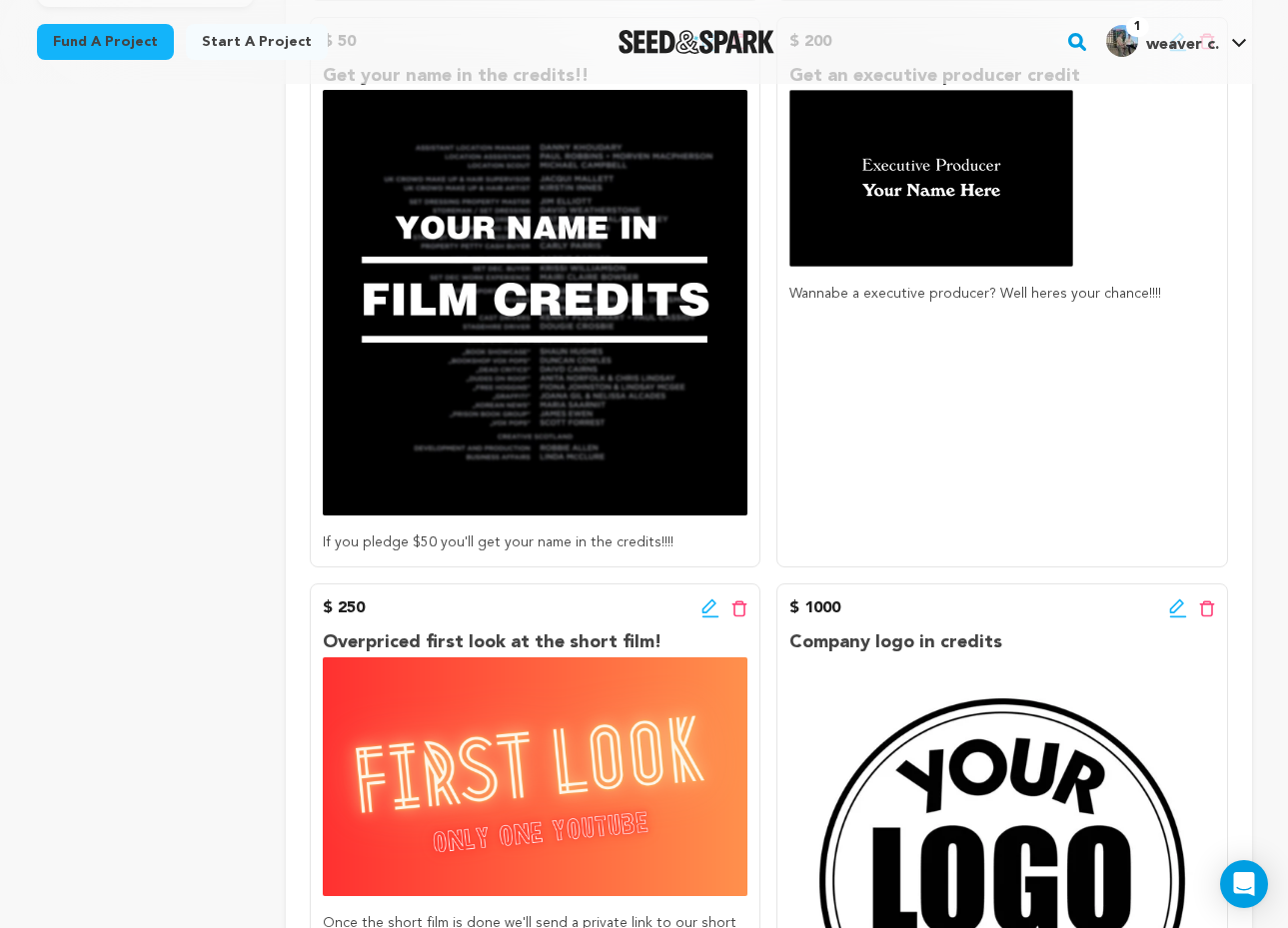 scroll, scrollTop: 0, scrollLeft: 0, axis: both 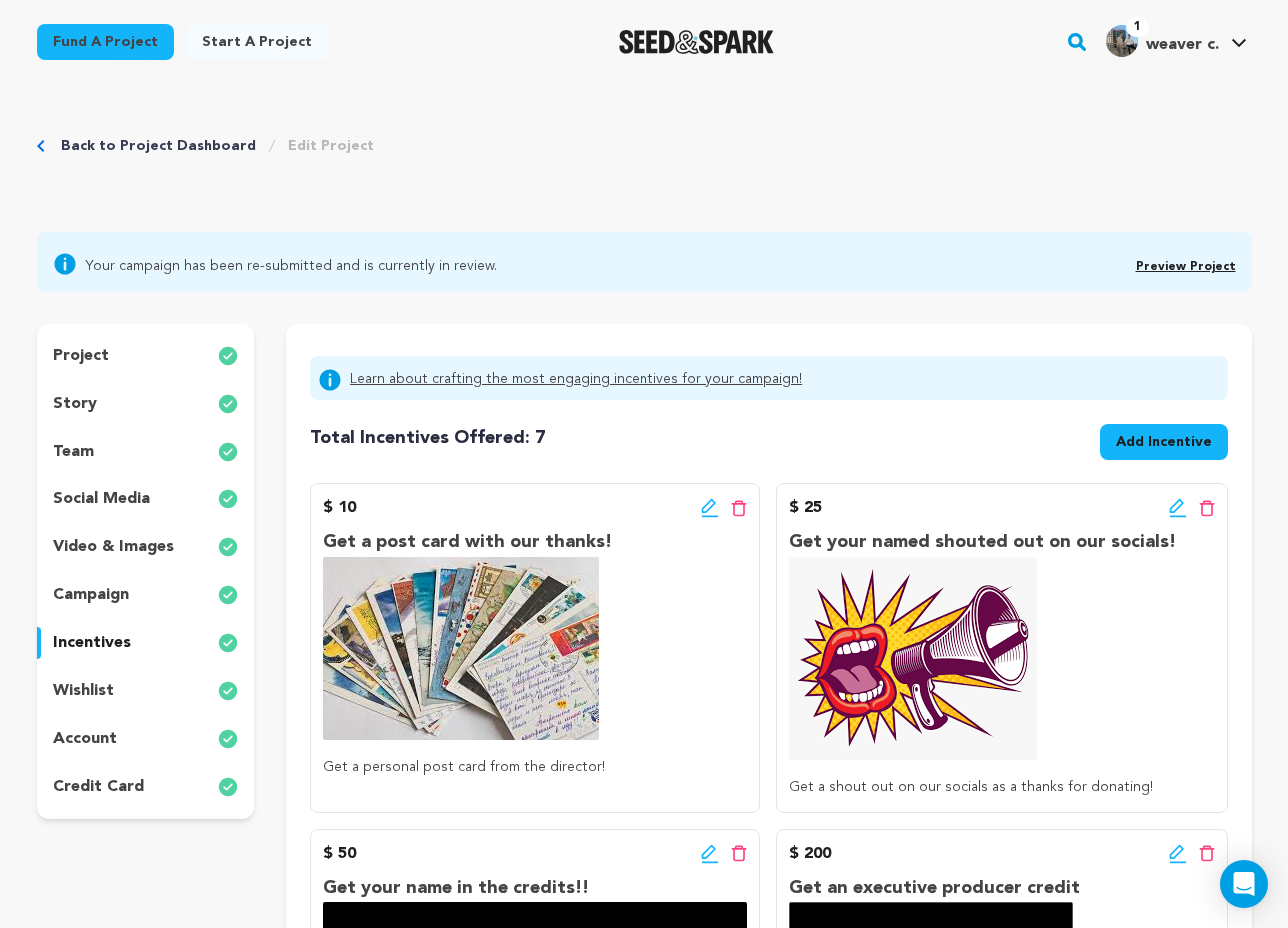 click on "Preview Project" at bounding box center (1186, 267) 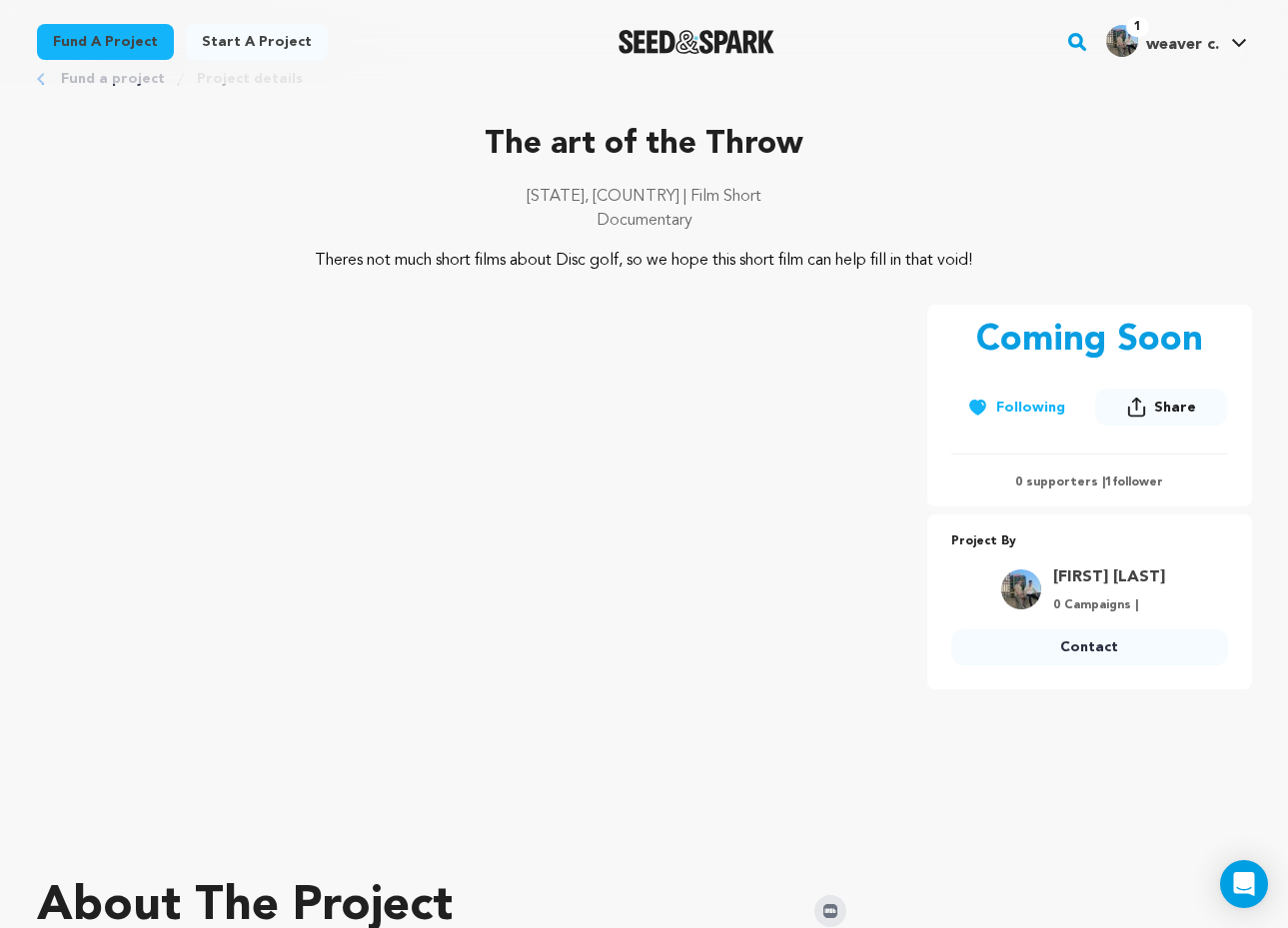 scroll, scrollTop: 0, scrollLeft: 0, axis: both 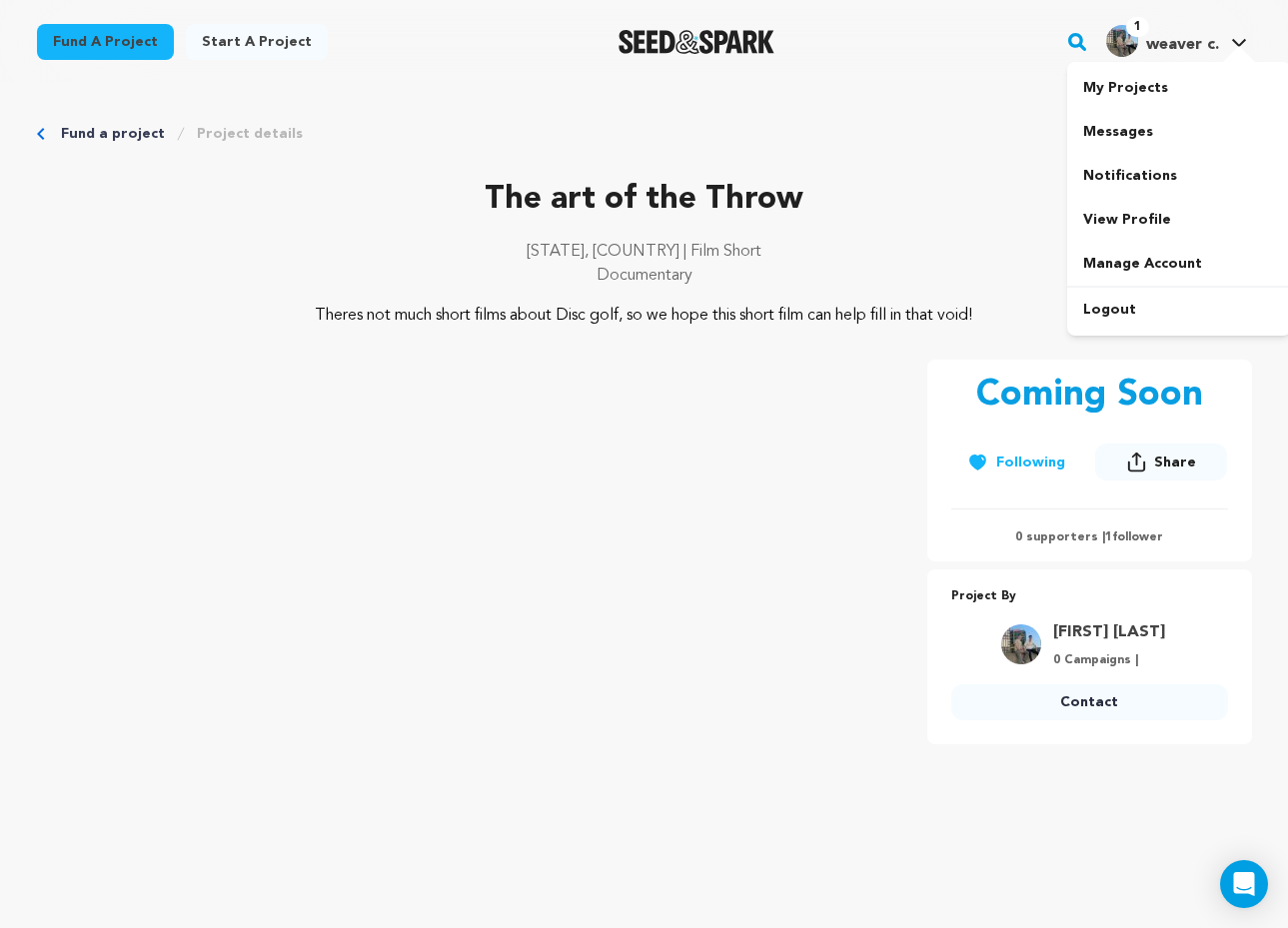 click on "weaver c." at bounding box center (1182, 45) 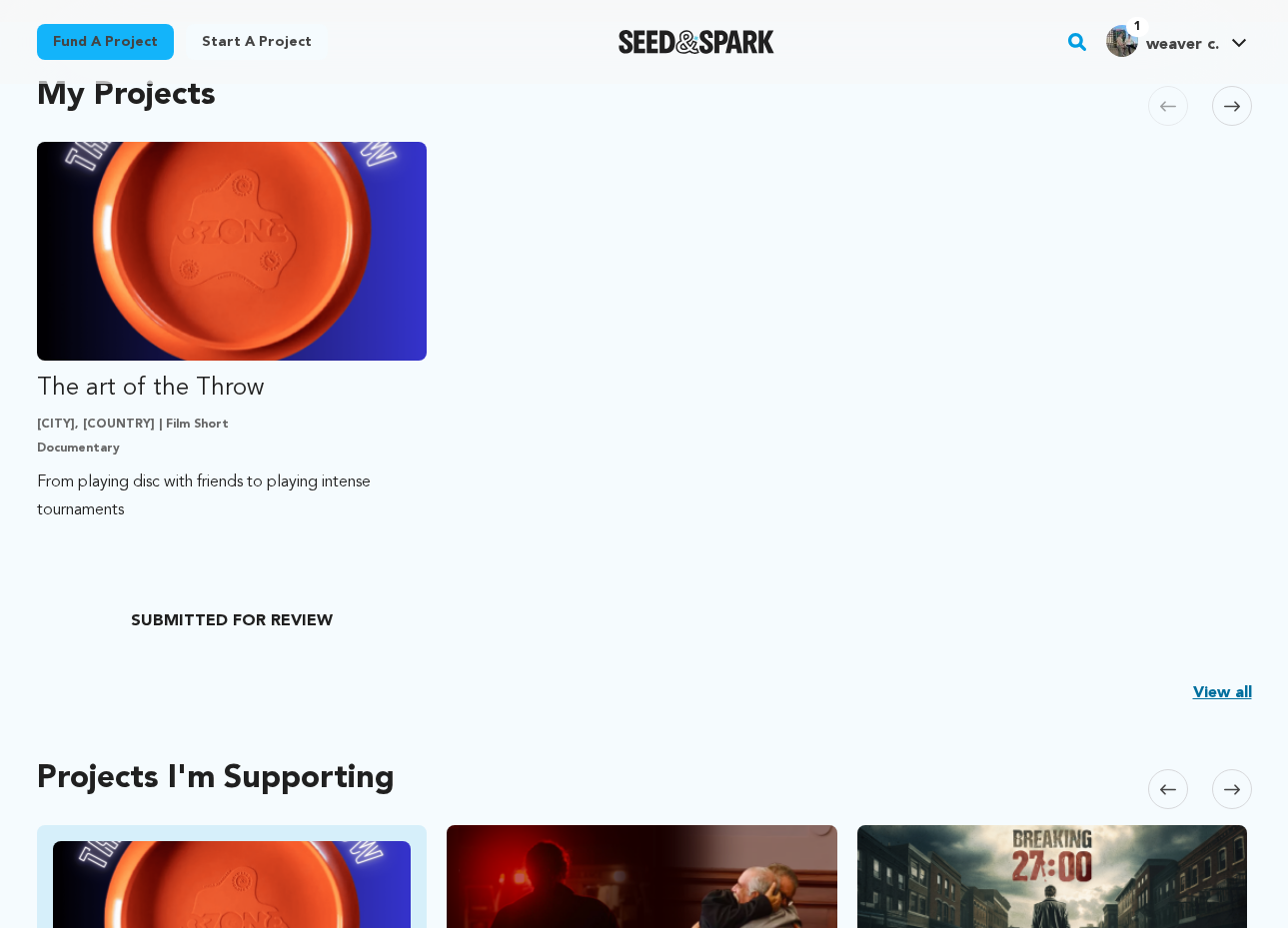scroll, scrollTop: 665, scrollLeft: 0, axis: vertical 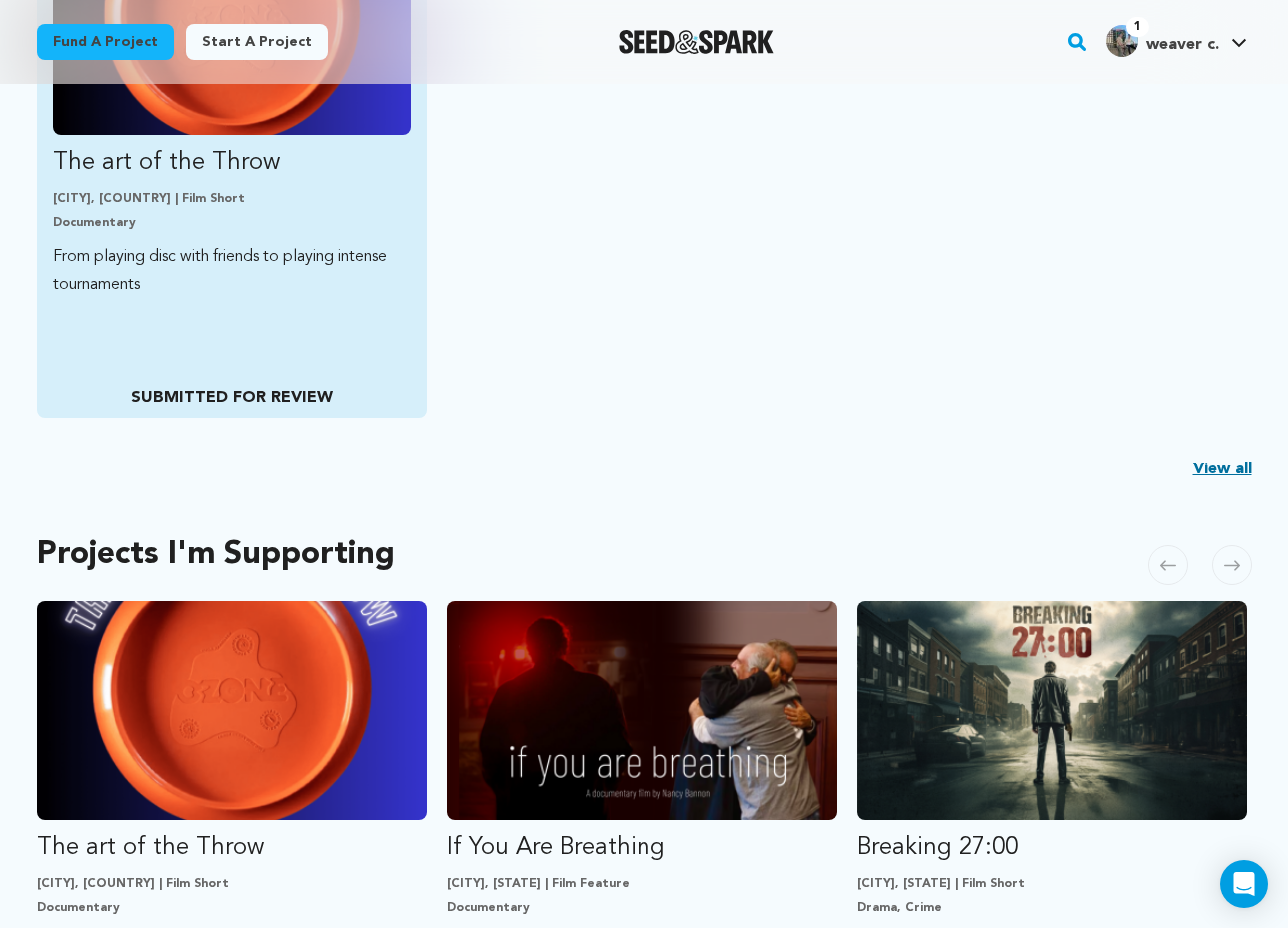 click on "From playing disc with friends to playing intense tournaments" at bounding box center [232, 271] 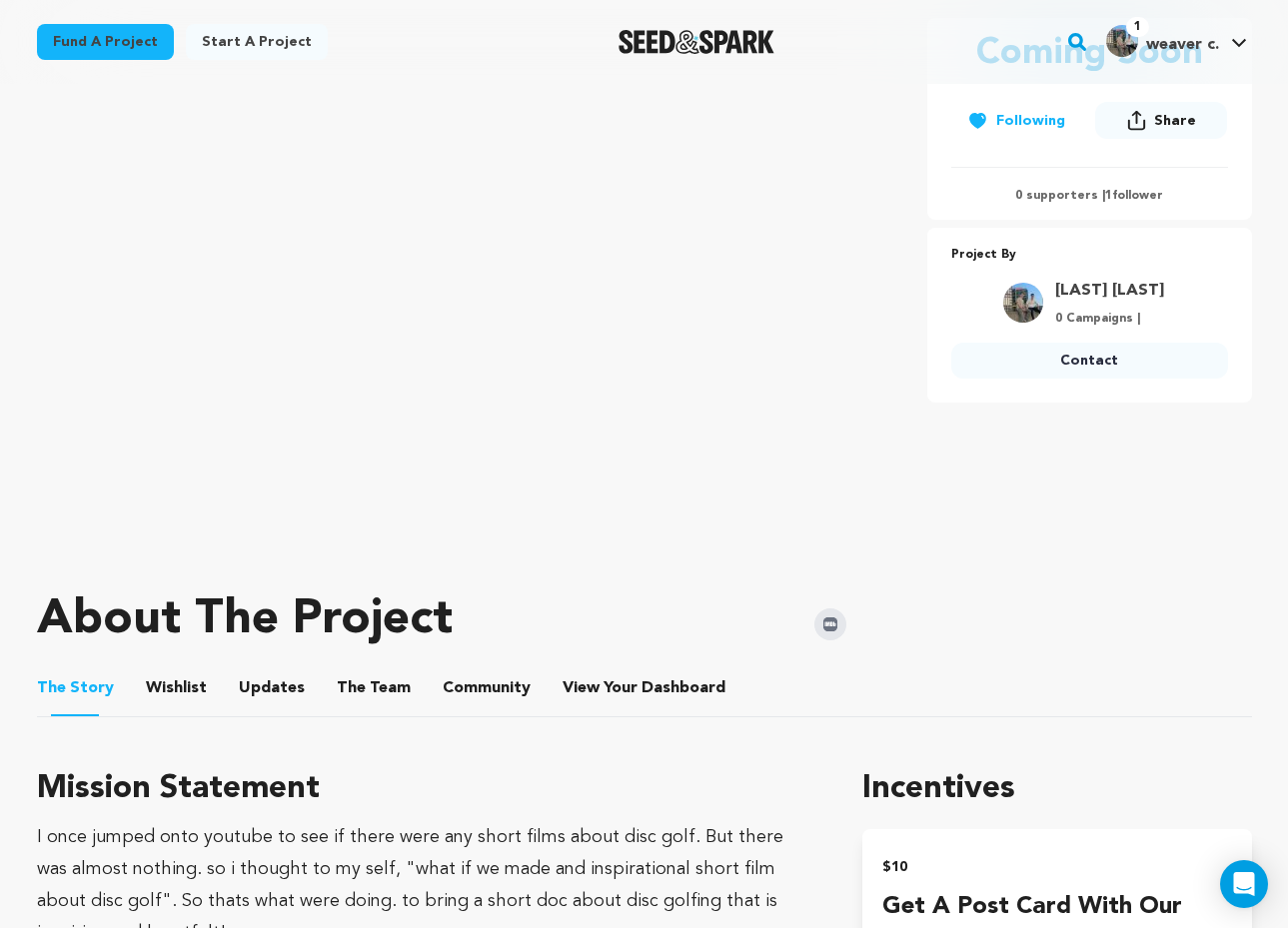 scroll, scrollTop: 343, scrollLeft: 0, axis: vertical 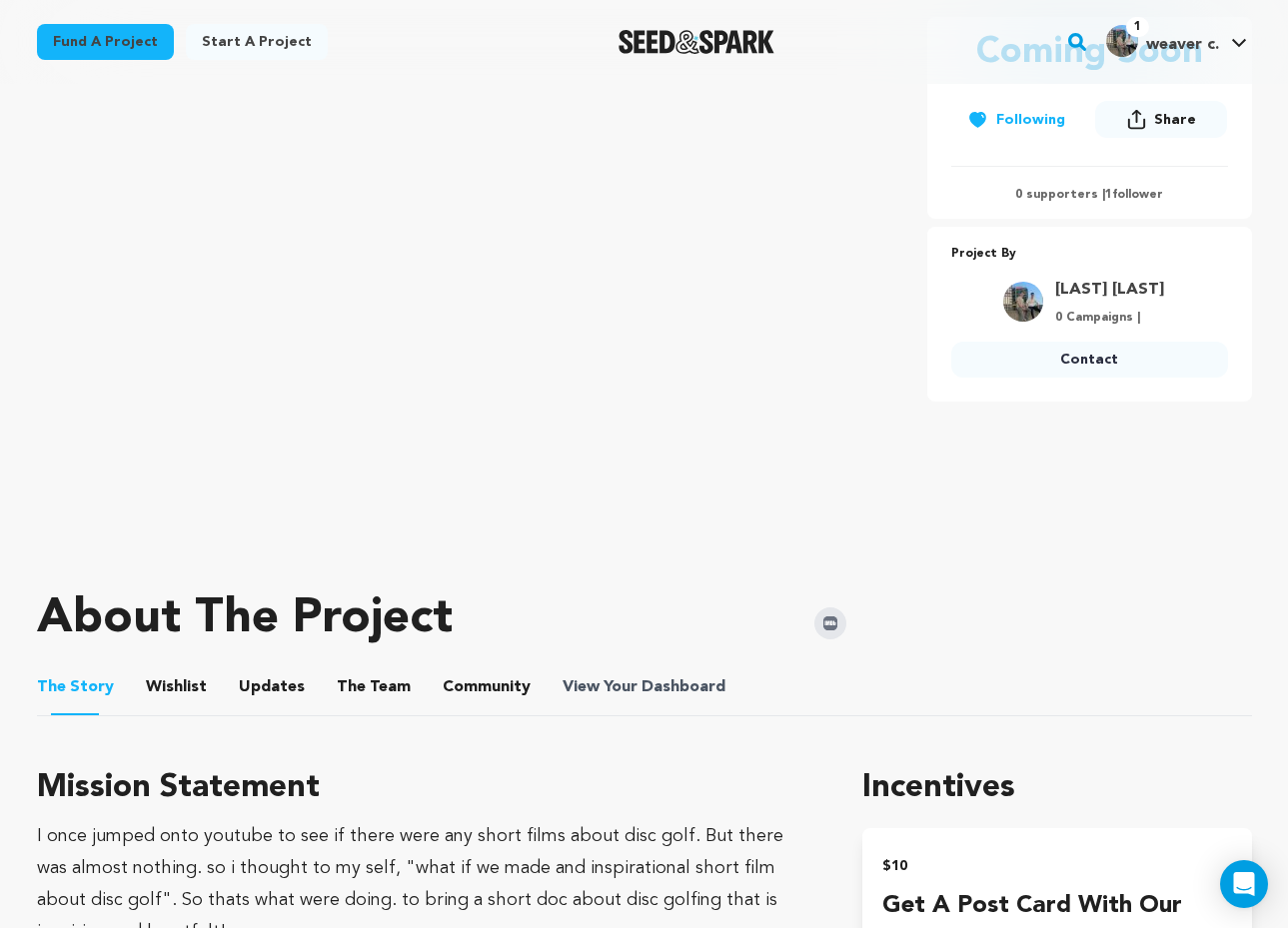click on "Dashboard" at bounding box center [683, 687] 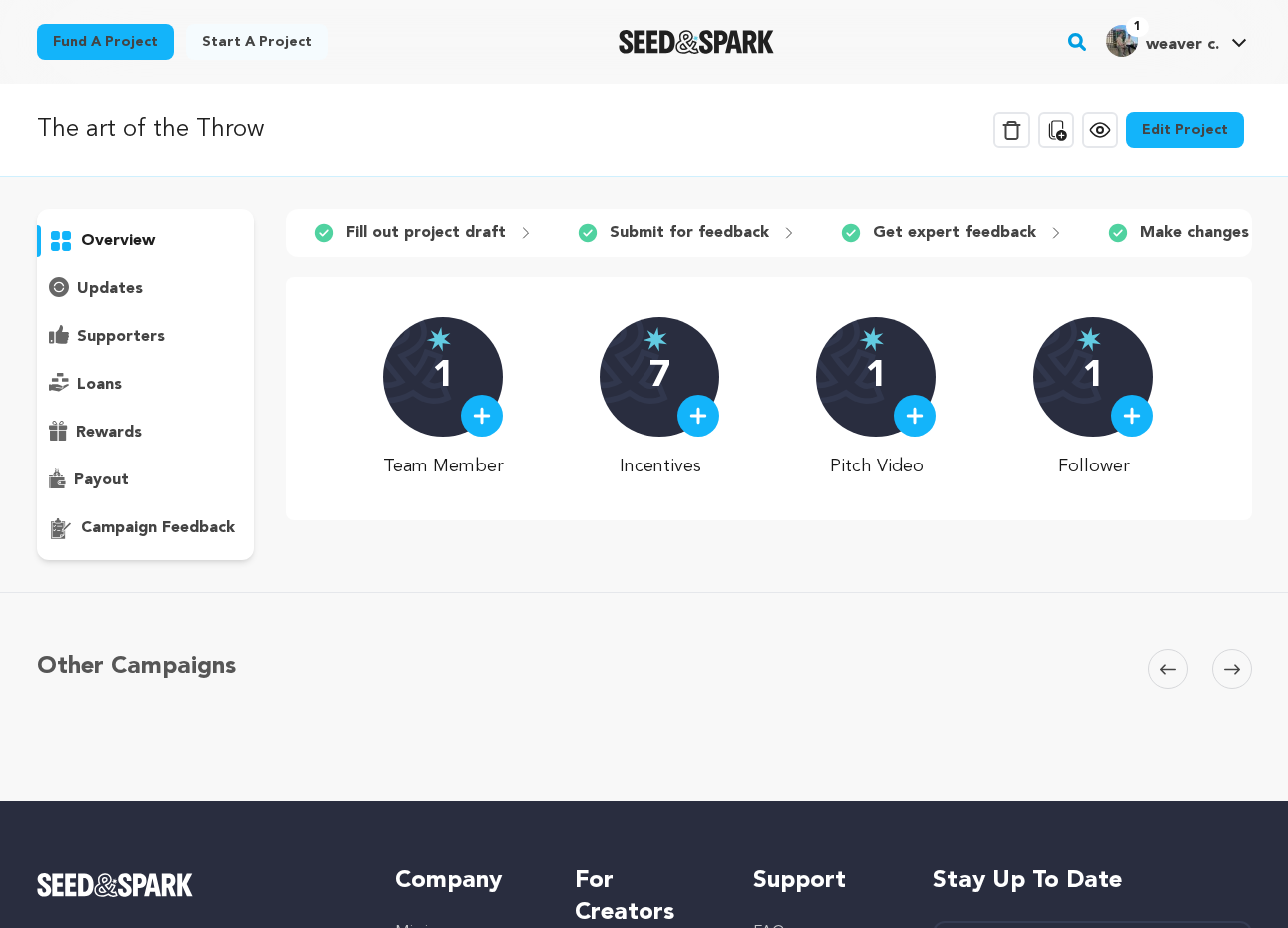 scroll, scrollTop: 0, scrollLeft: 0, axis: both 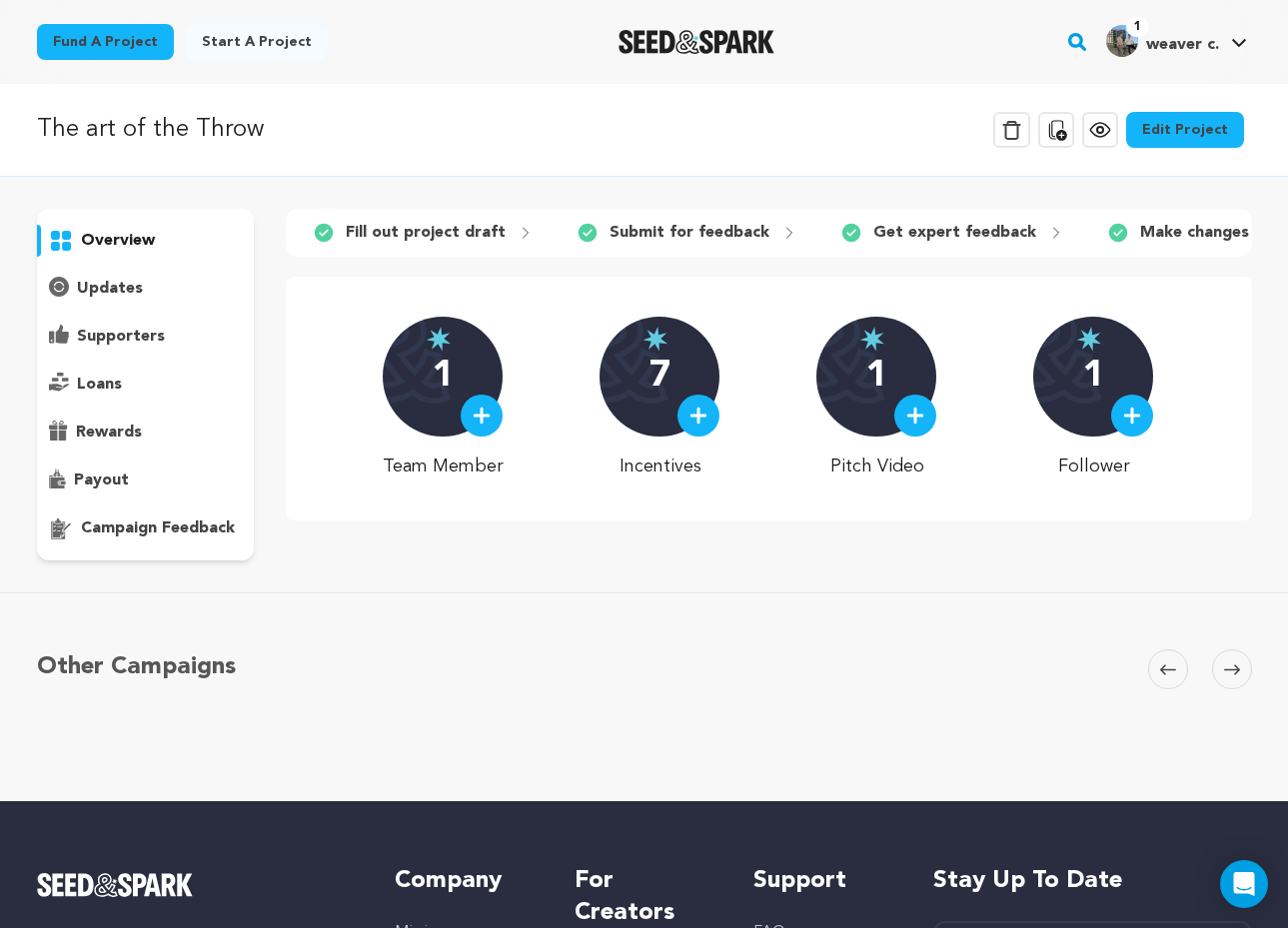 click on "Edit Project" at bounding box center [1185, 130] 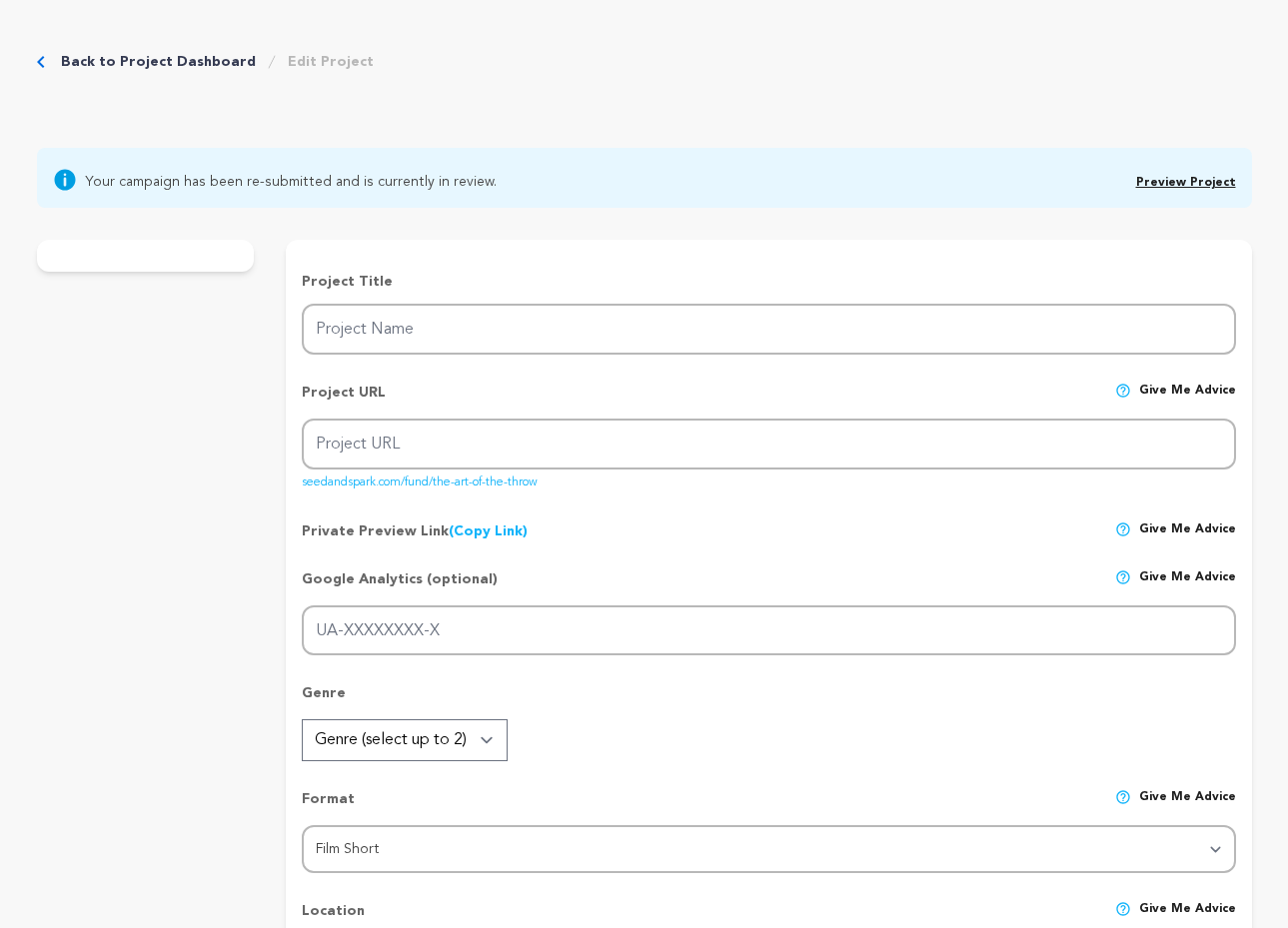 scroll, scrollTop: 0, scrollLeft: 0, axis: both 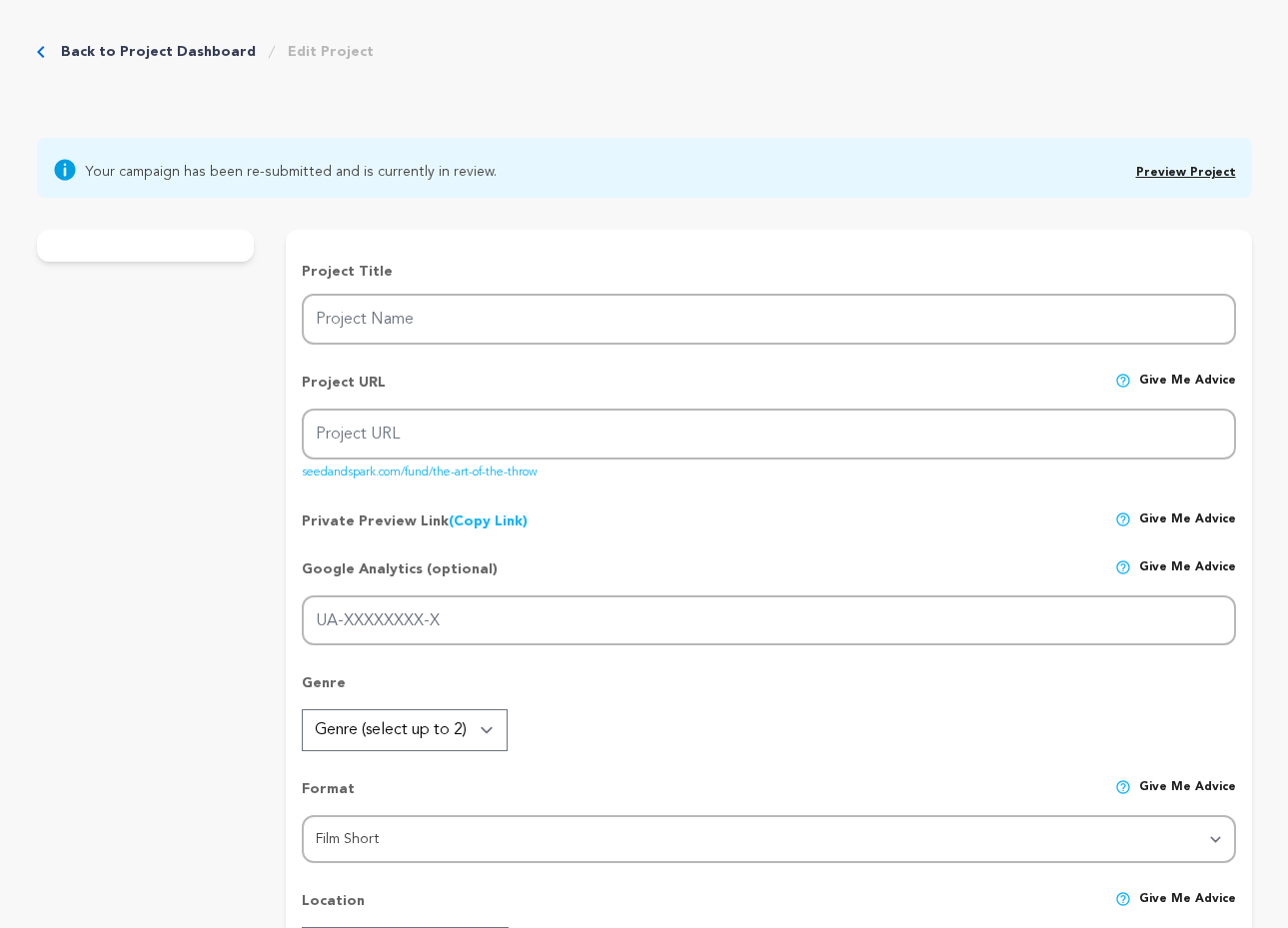type on "The art of the Throw" 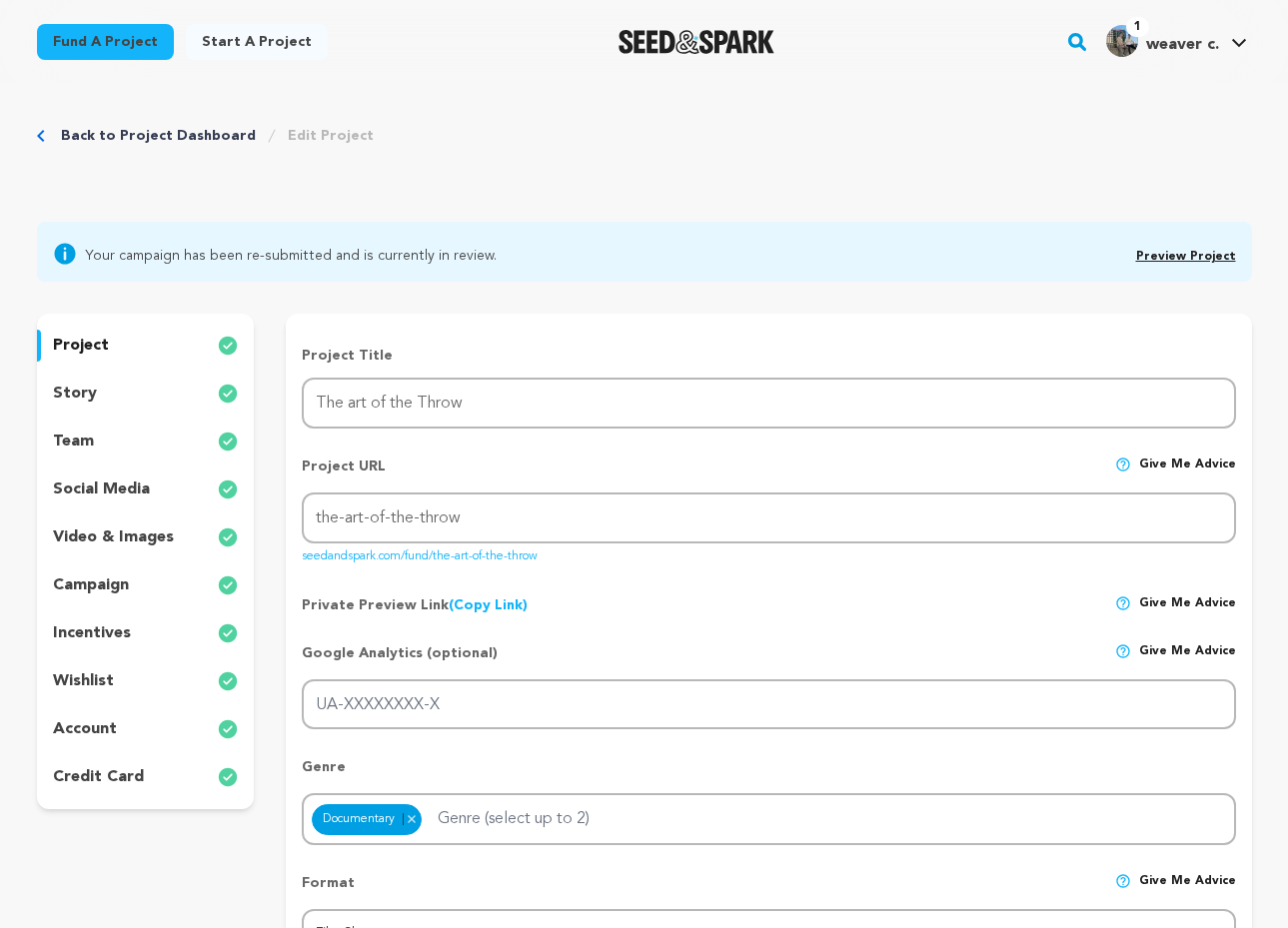 scroll, scrollTop: 182, scrollLeft: 0, axis: vertical 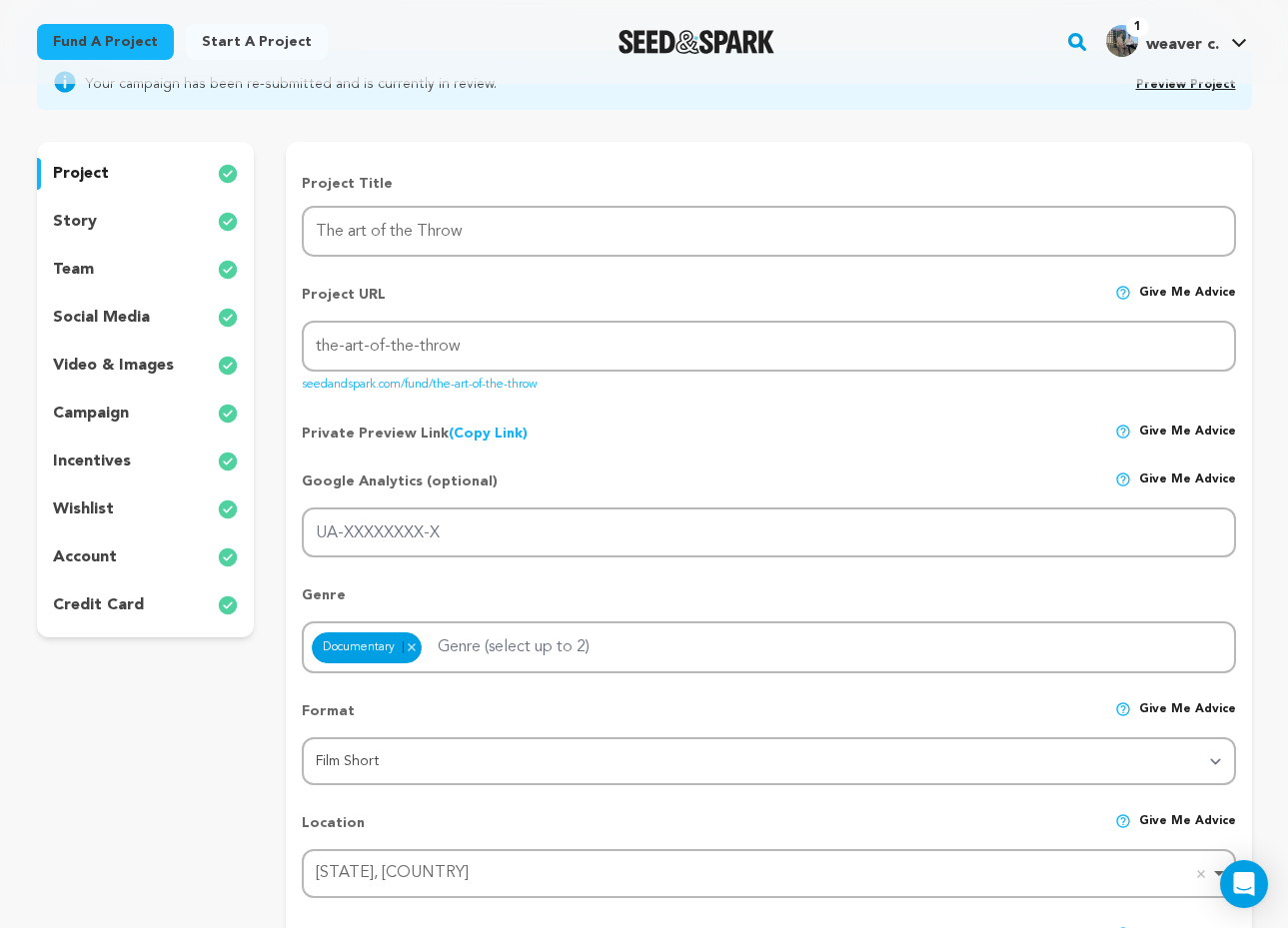 click on "incentives" at bounding box center (92, 462) 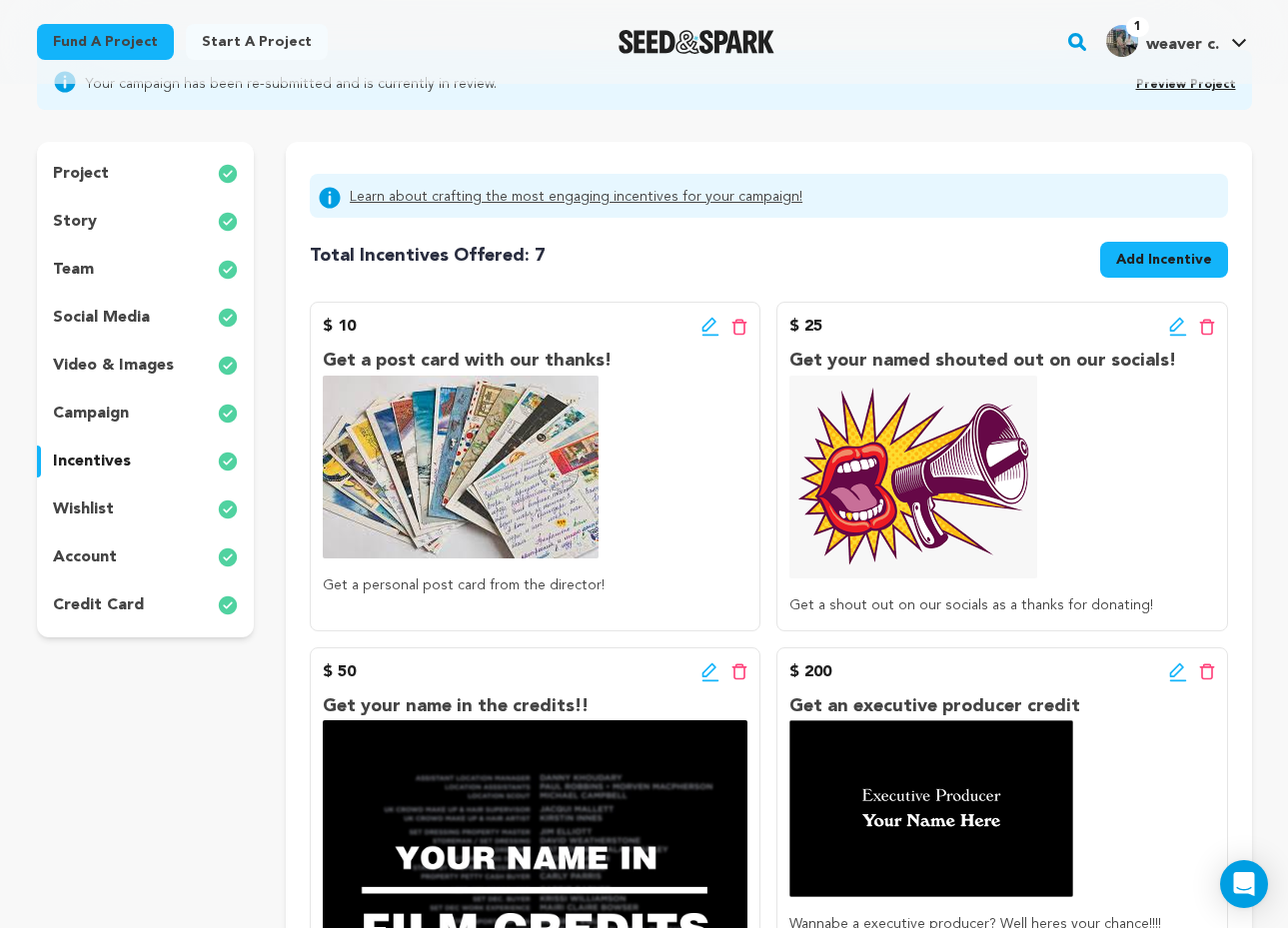click on "wishlist" at bounding box center [83, 509] 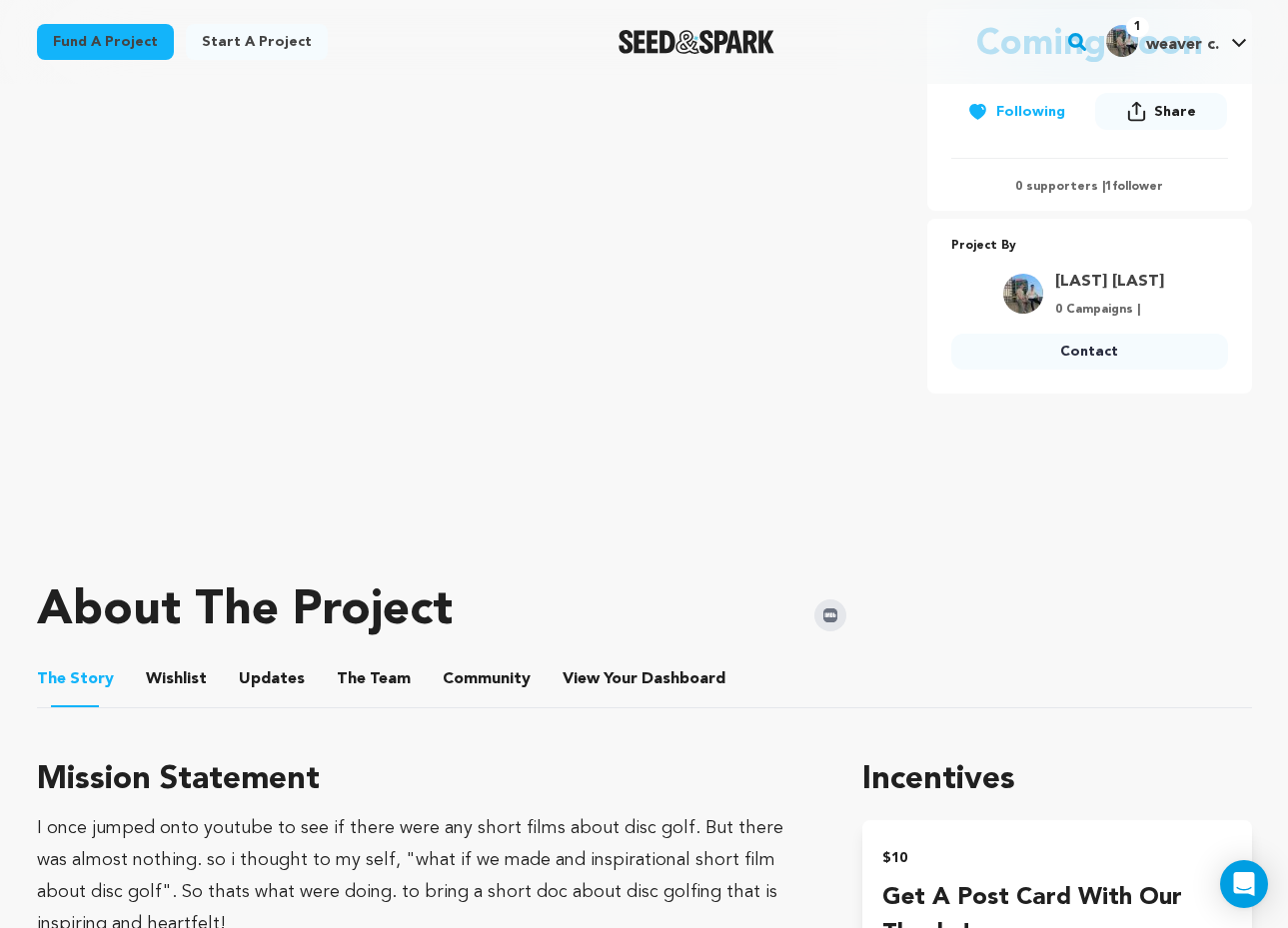 scroll, scrollTop: 0, scrollLeft: 0, axis: both 